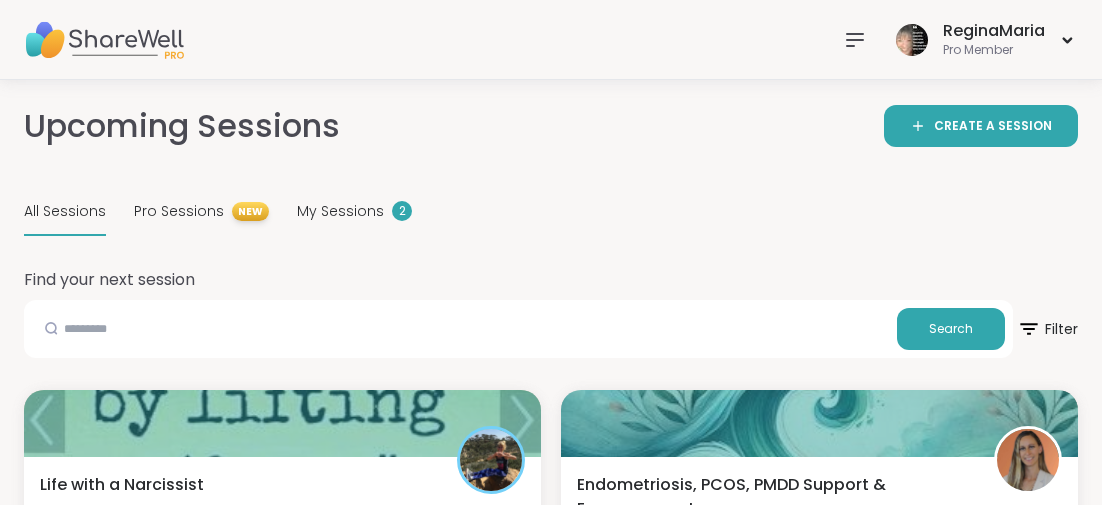 scroll, scrollTop: 5056, scrollLeft: 0, axis: vertical 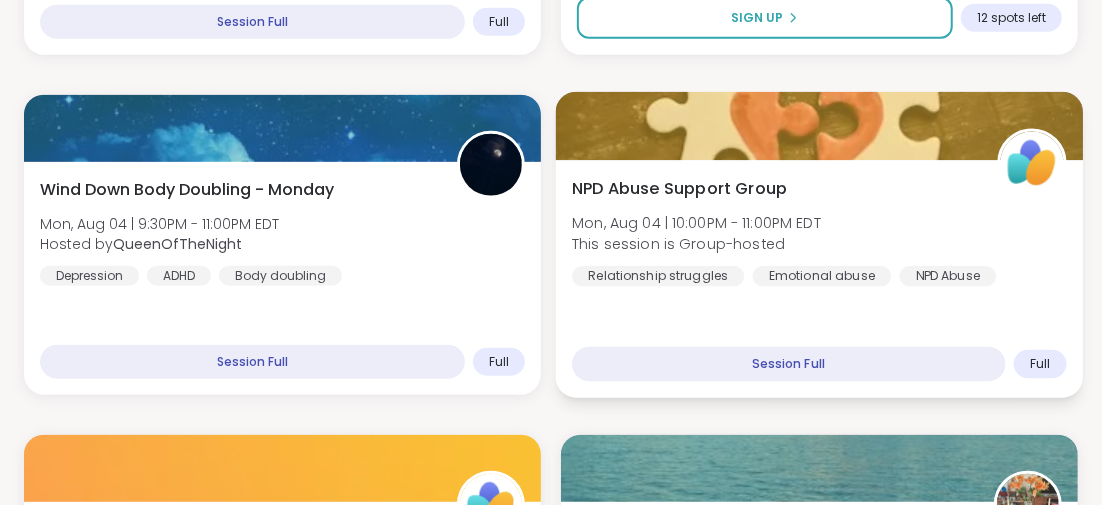 click on "NPD Abuse Support Group" at bounding box center [679, 188] 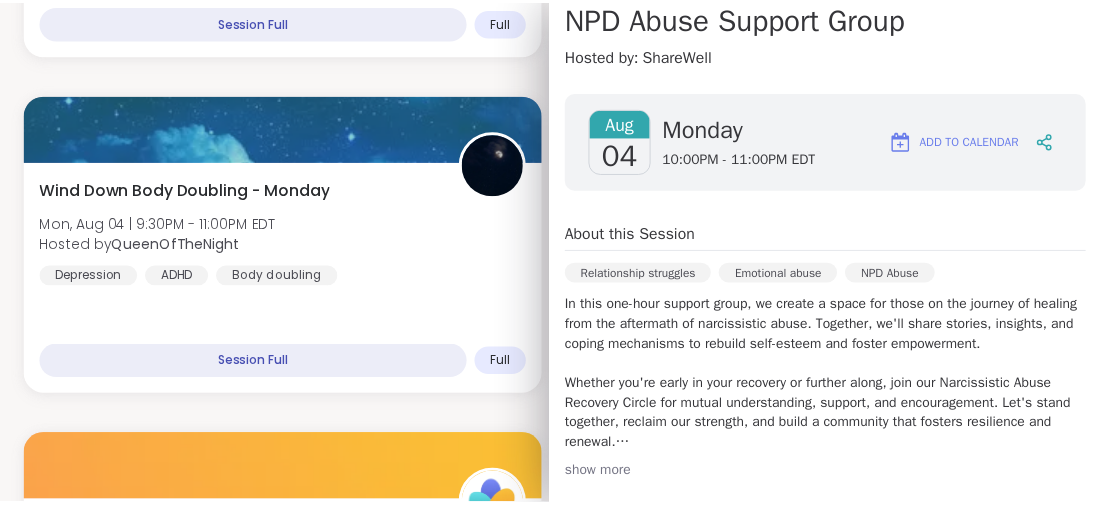 scroll, scrollTop: 99, scrollLeft: 0, axis: vertical 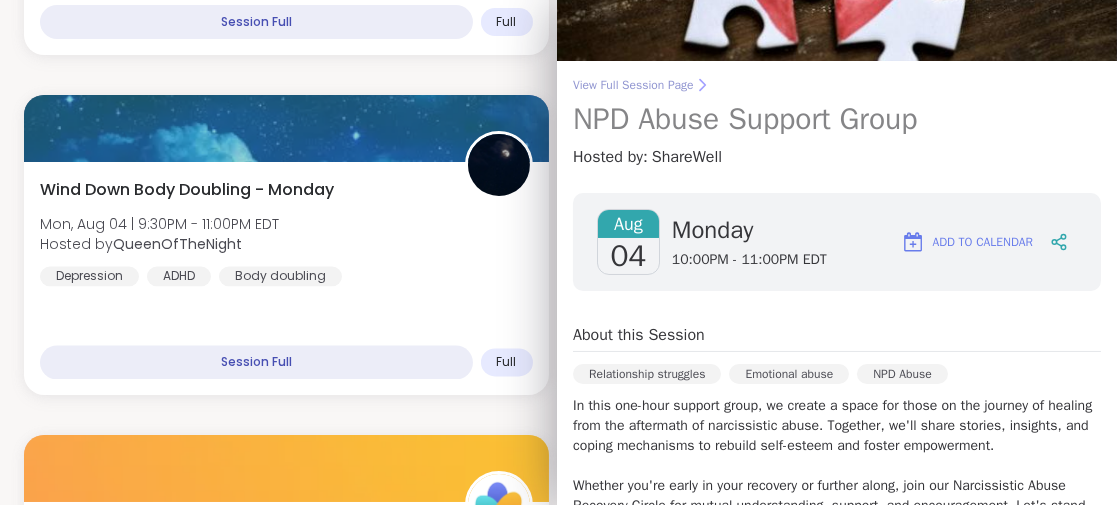 click on "NPD Abuse Support Group" at bounding box center [837, 119] 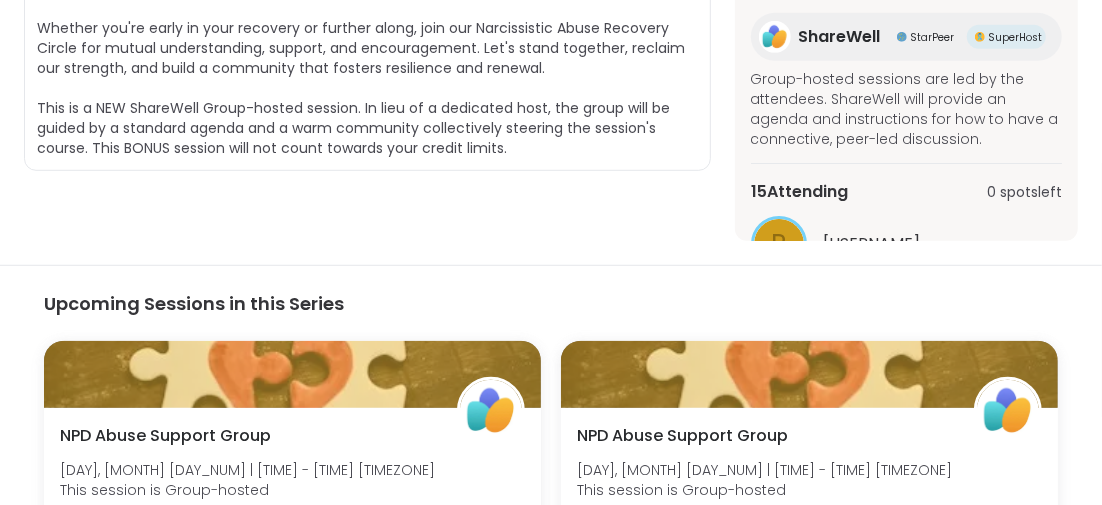 scroll, scrollTop: 99, scrollLeft: 0, axis: vertical 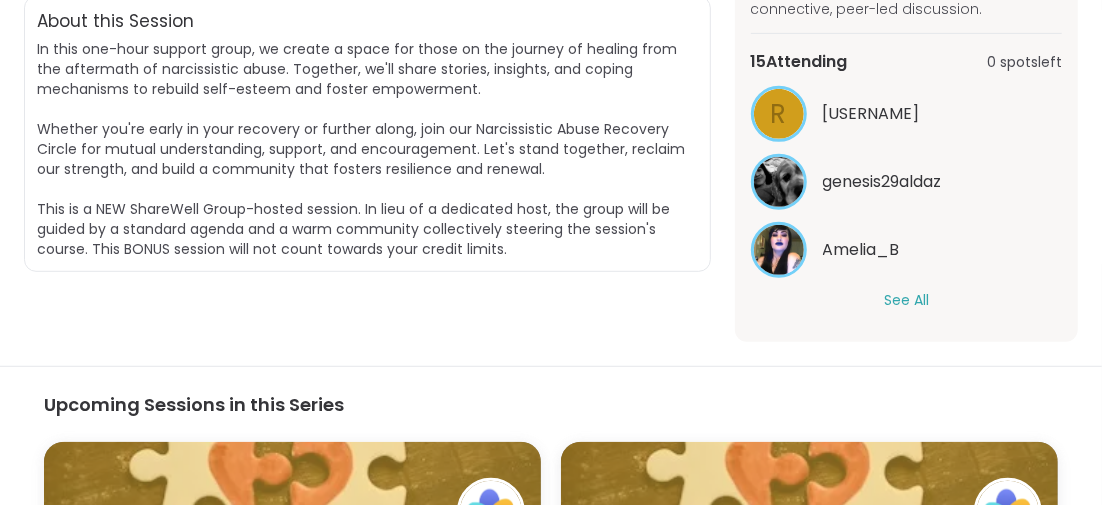 click on "See All" at bounding box center (906, 300) 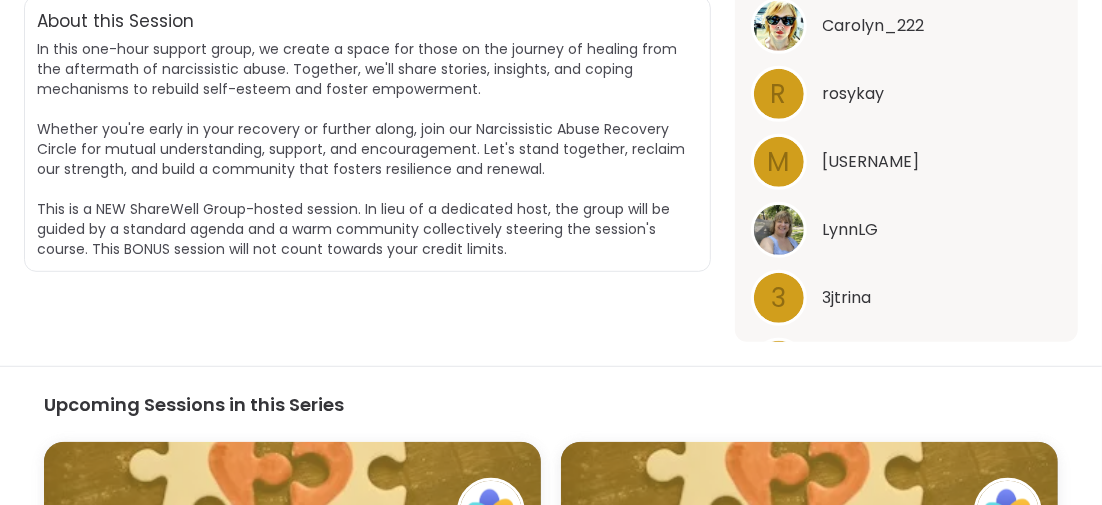 scroll, scrollTop: 1031, scrollLeft: 0, axis: vertical 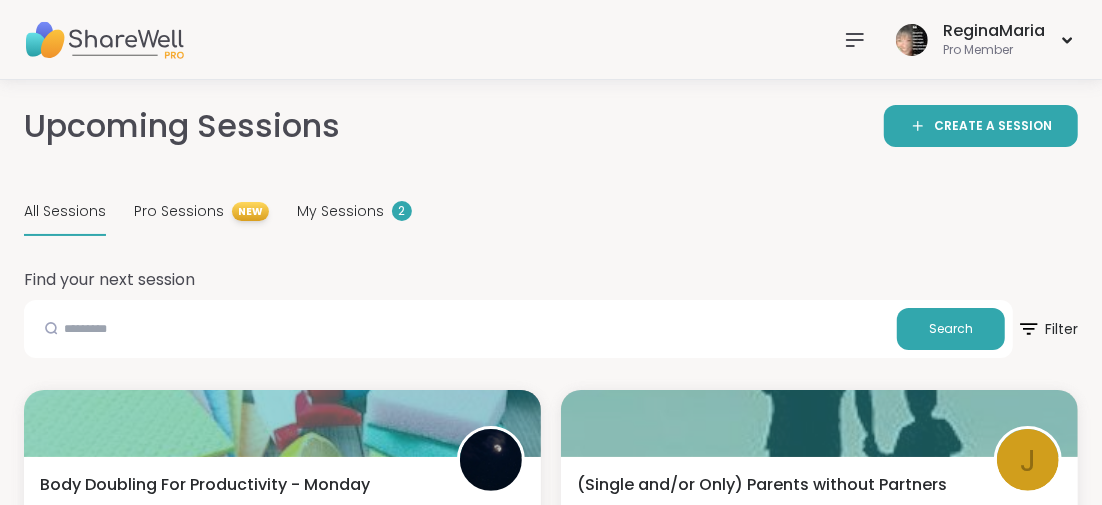 click 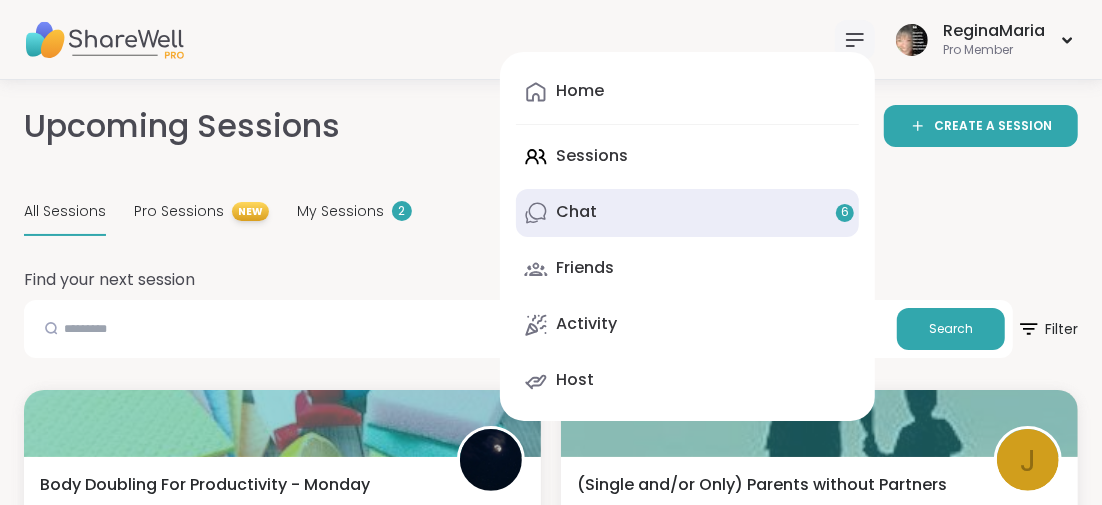 click on "Chat 6" at bounding box center (576, 212) 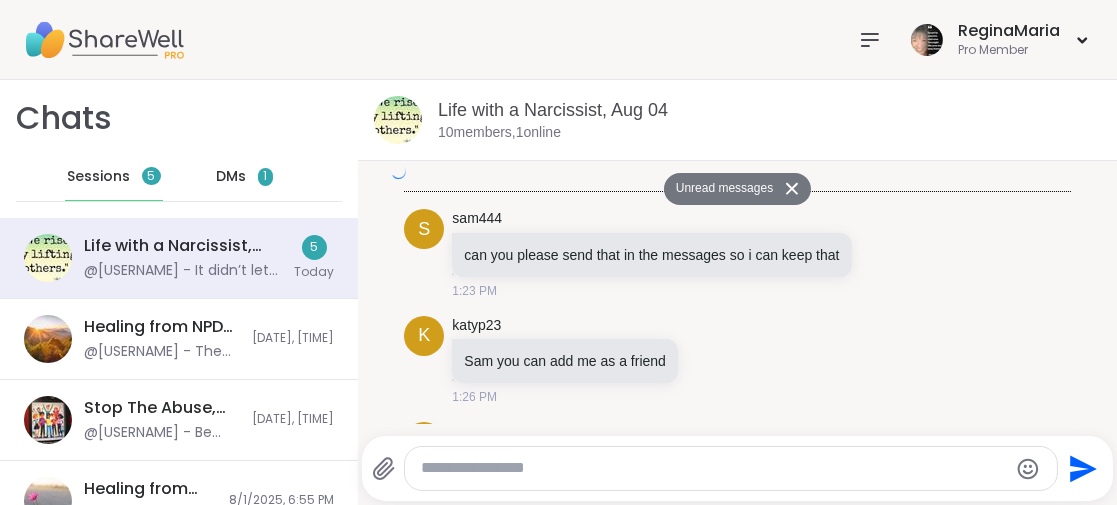 scroll, scrollTop: 3531, scrollLeft: 0, axis: vertical 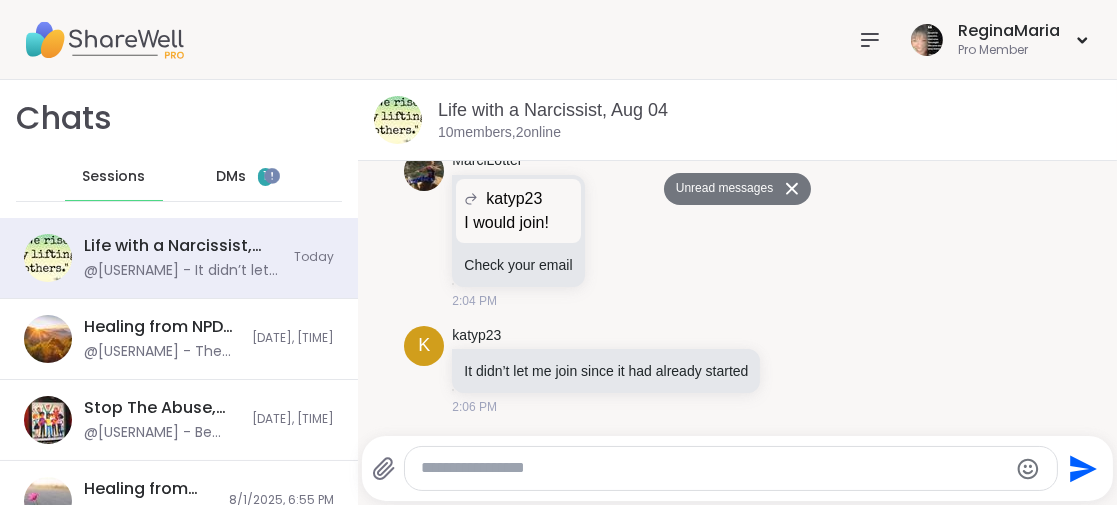 click on "DMs" at bounding box center [231, 177] 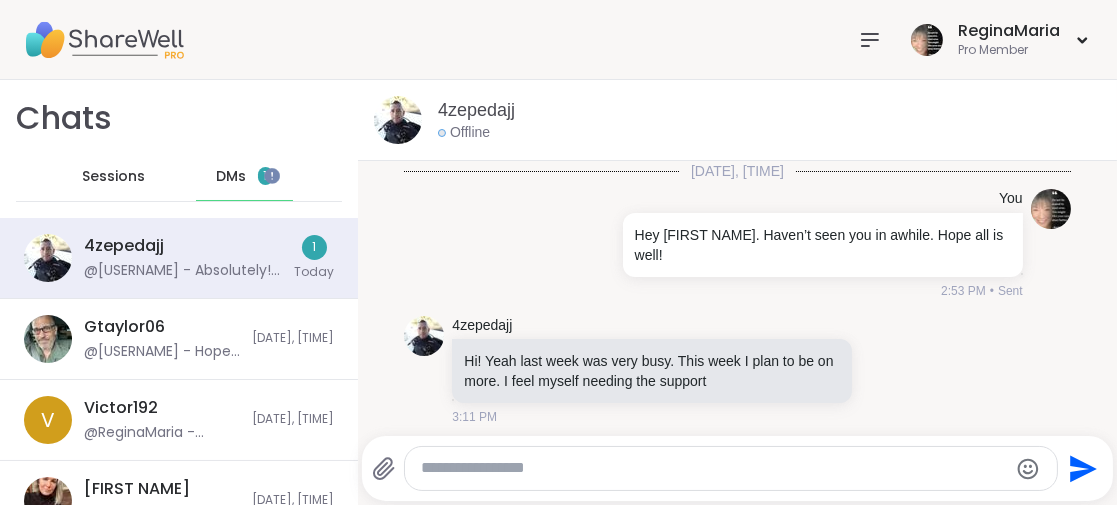 scroll, scrollTop: 601, scrollLeft: 0, axis: vertical 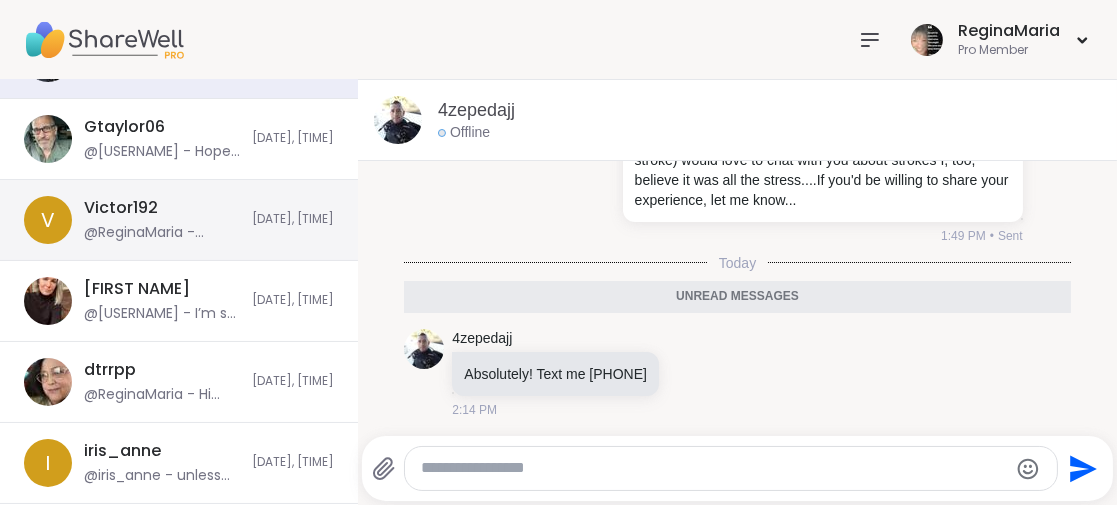 click on "[DATE], [TIME]" at bounding box center (293, 219) 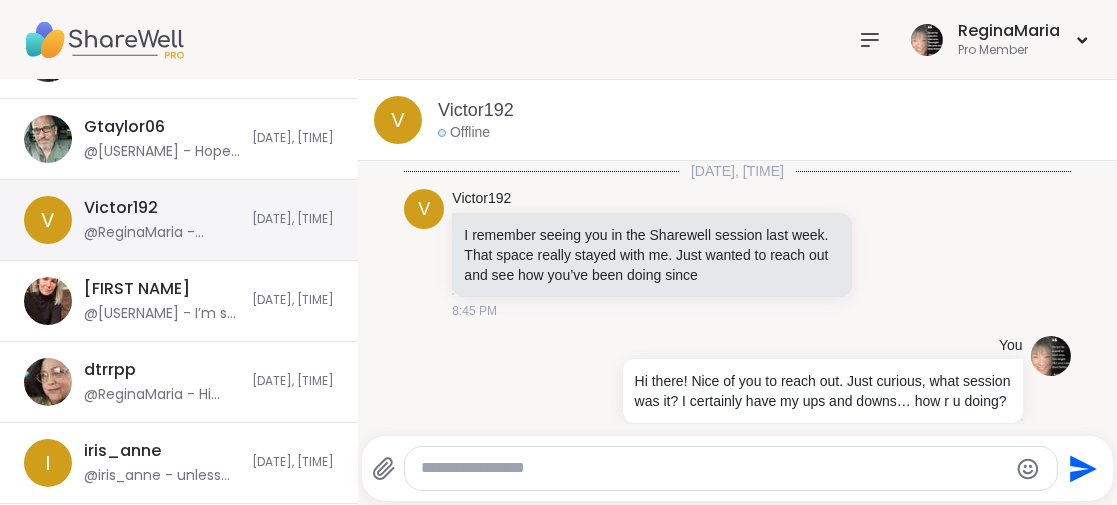 scroll, scrollTop: 3458, scrollLeft: 0, axis: vertical 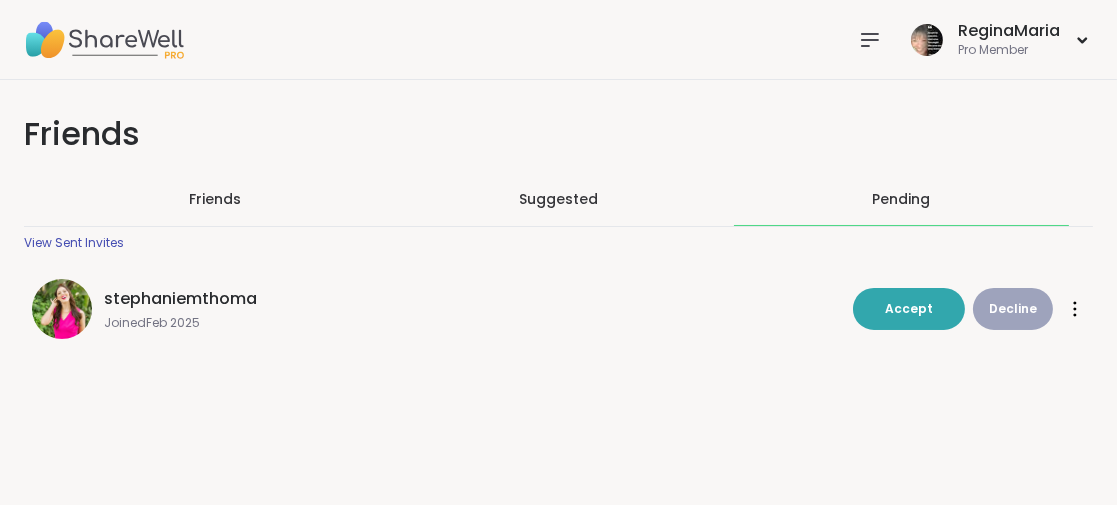 click 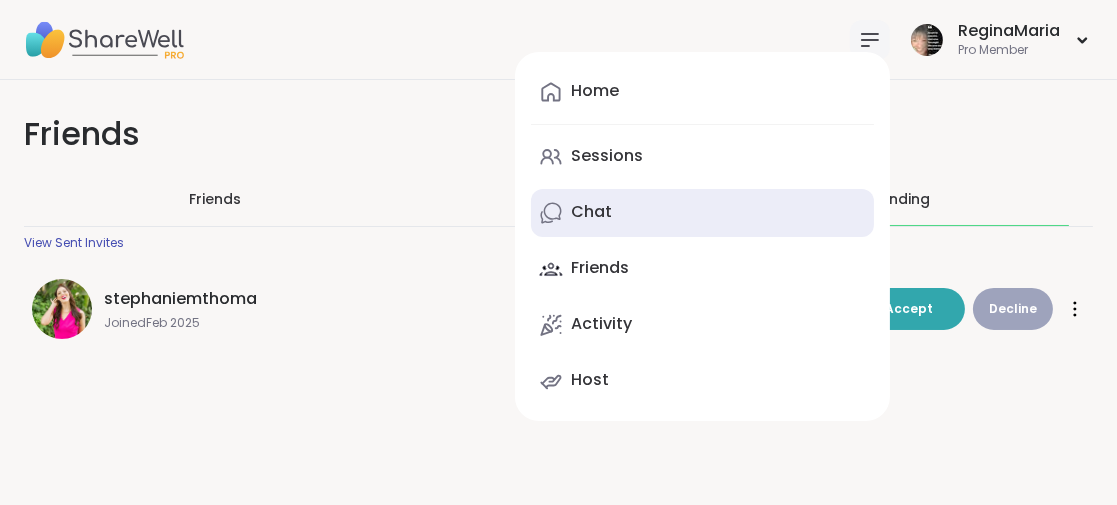 click on "Chat" at bounding box center (591, 212) 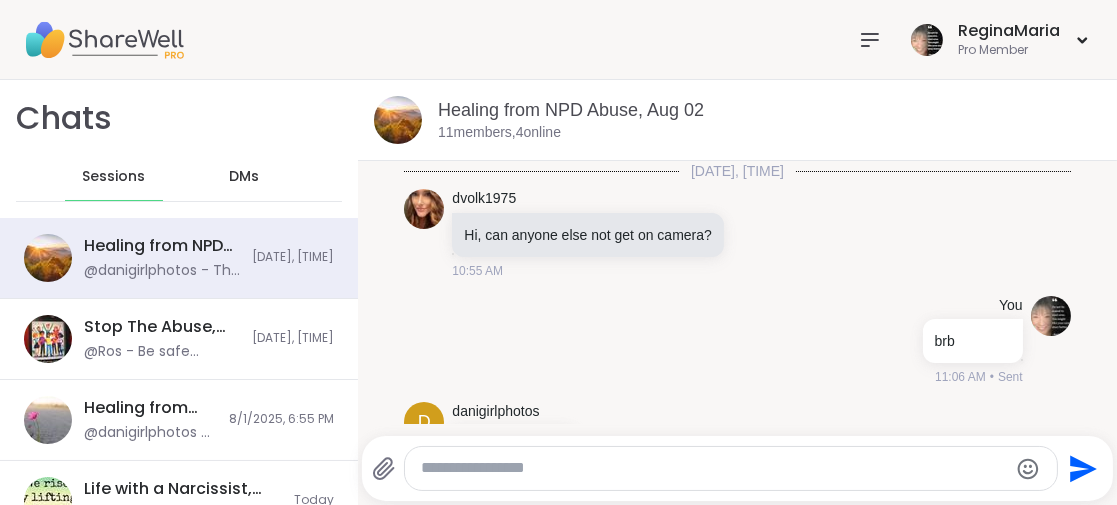 scroll, scrollTop: 3425, scrollLeft: 0, axis: vertical 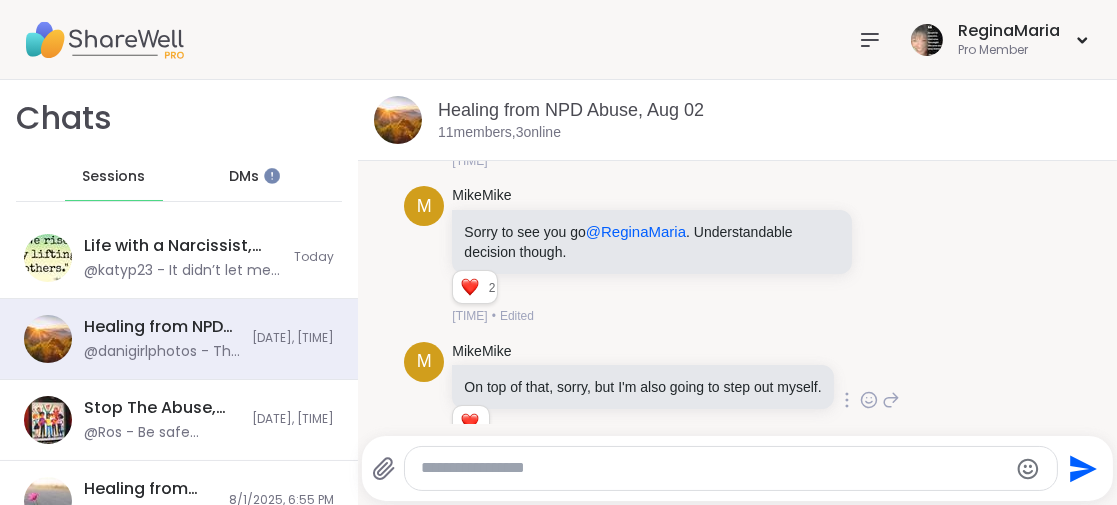 click 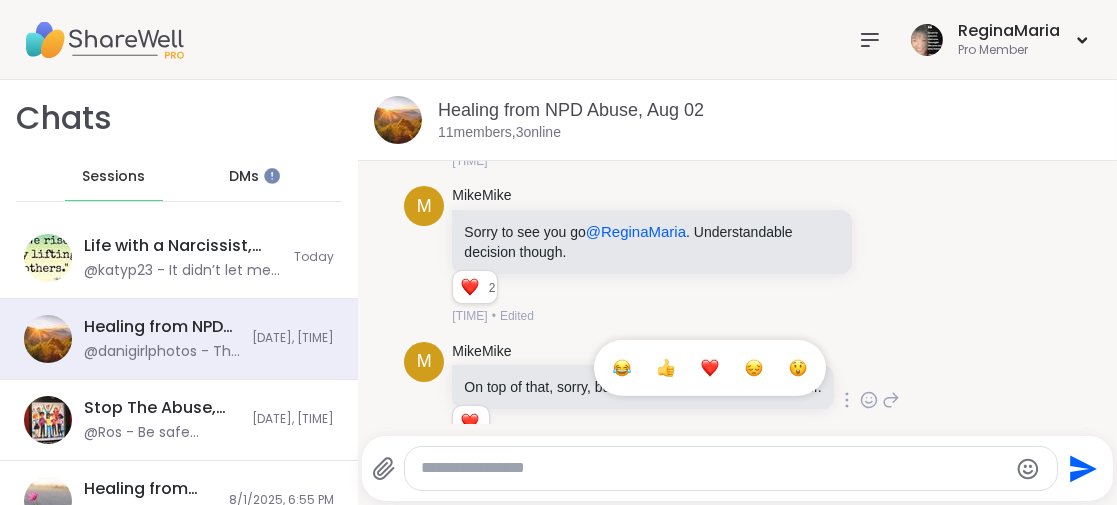 click at bounding box center [710, 368] 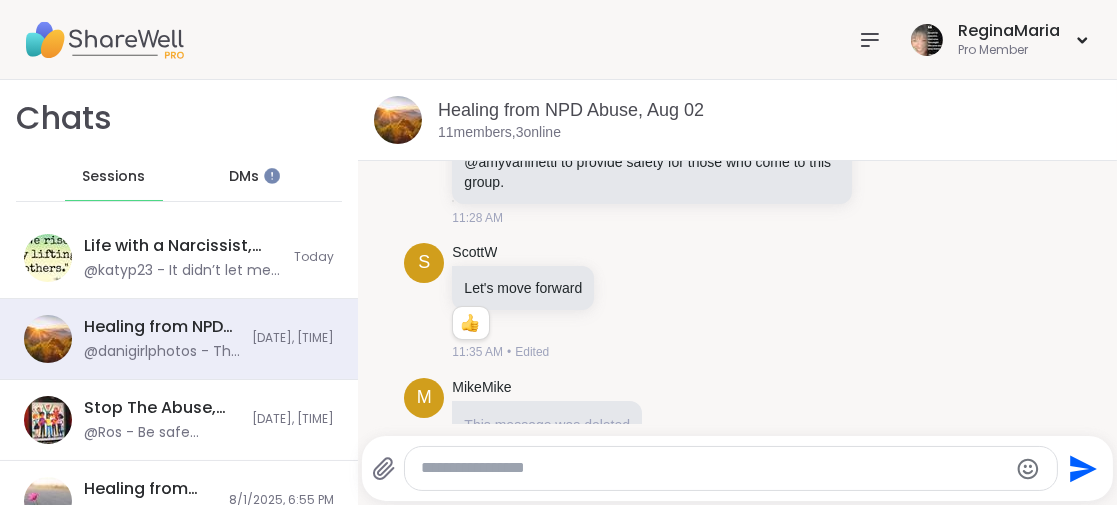 scroll, scrollTop: 925, scrollLeft: 0, axis: vertical 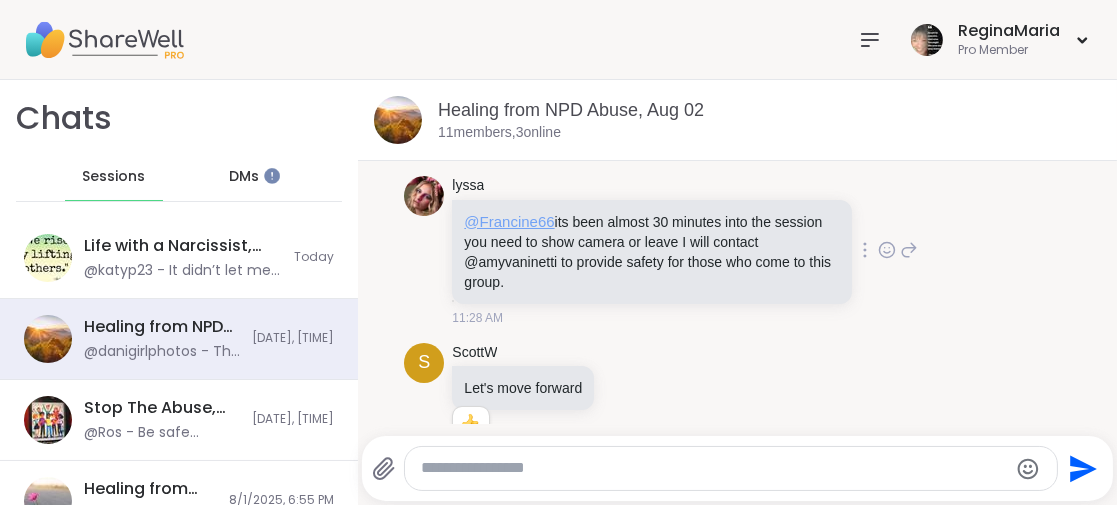 click on "@Francine66" at bounding box center (509, 221) 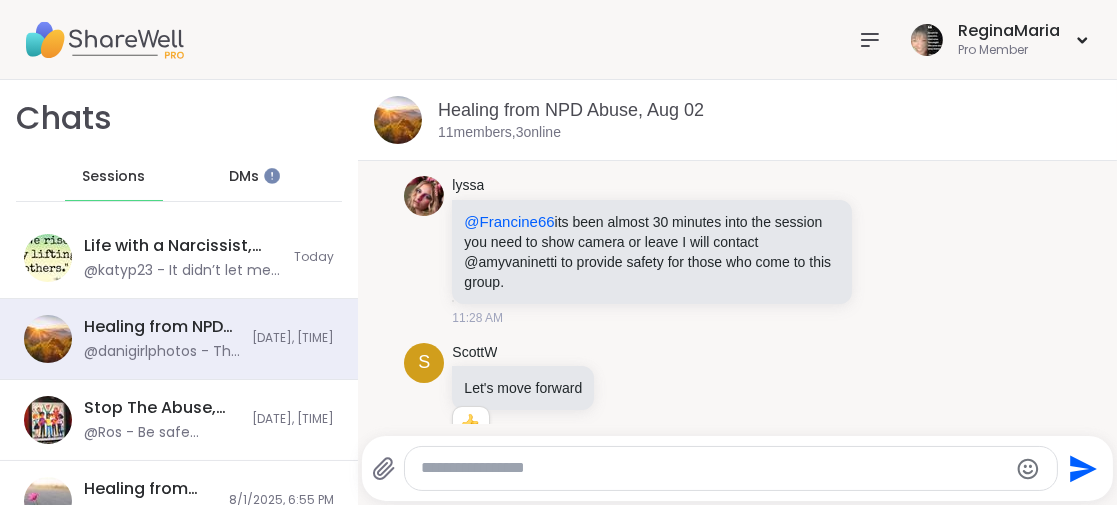 click at bounding box center (714, 468) 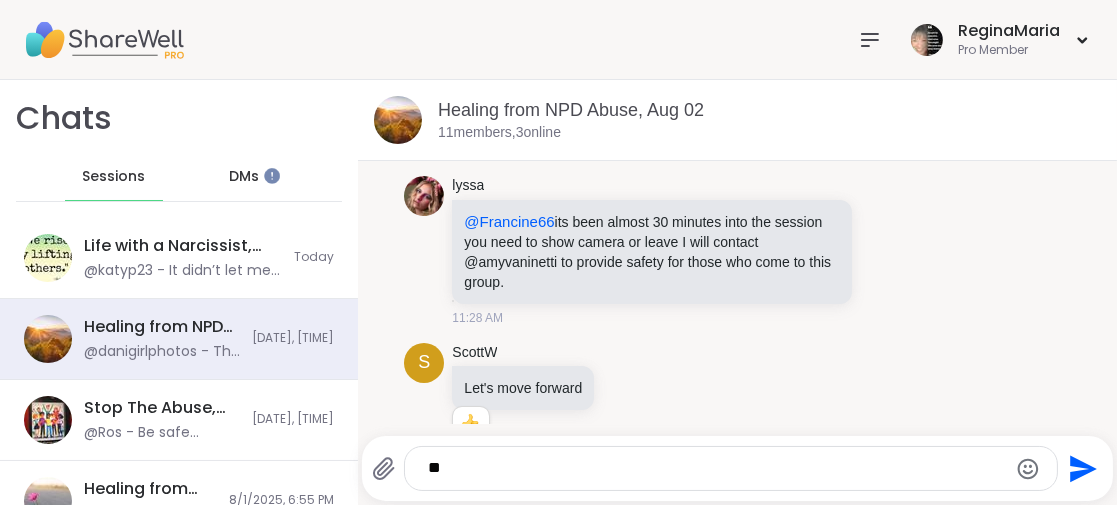 type on "*" 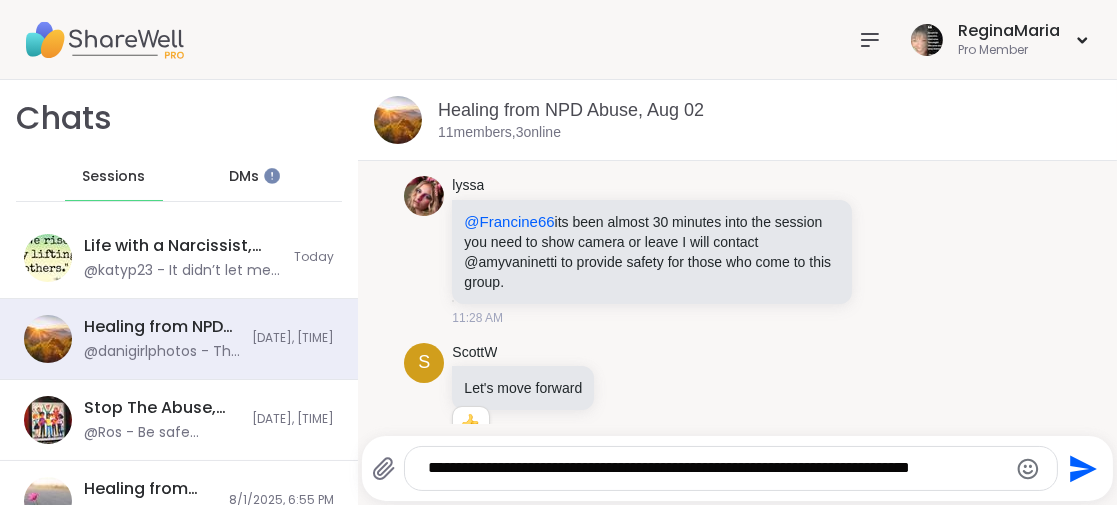 scroll, scrollTop: 0, scrollLeft: 0, axis: both 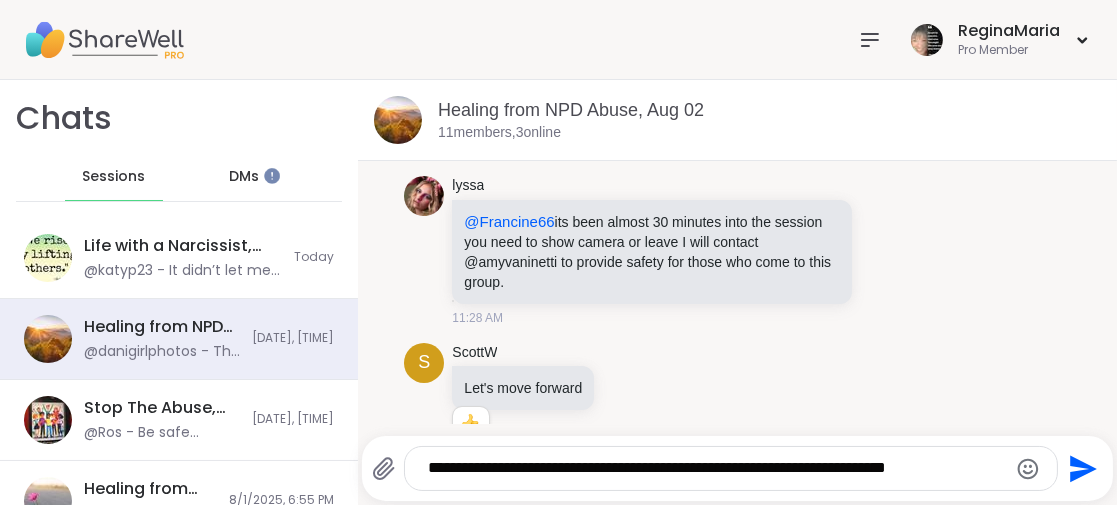 type on "**********" 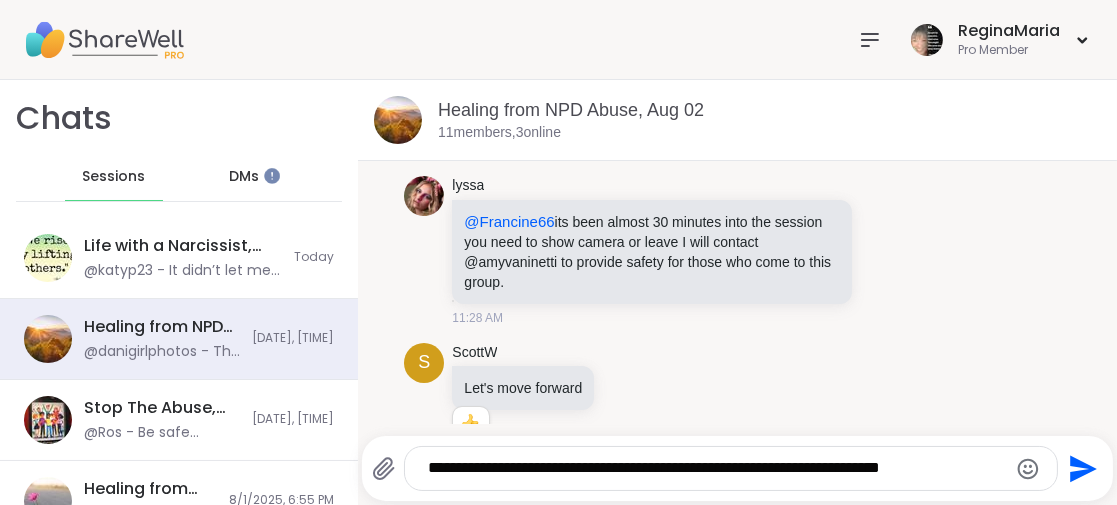 type 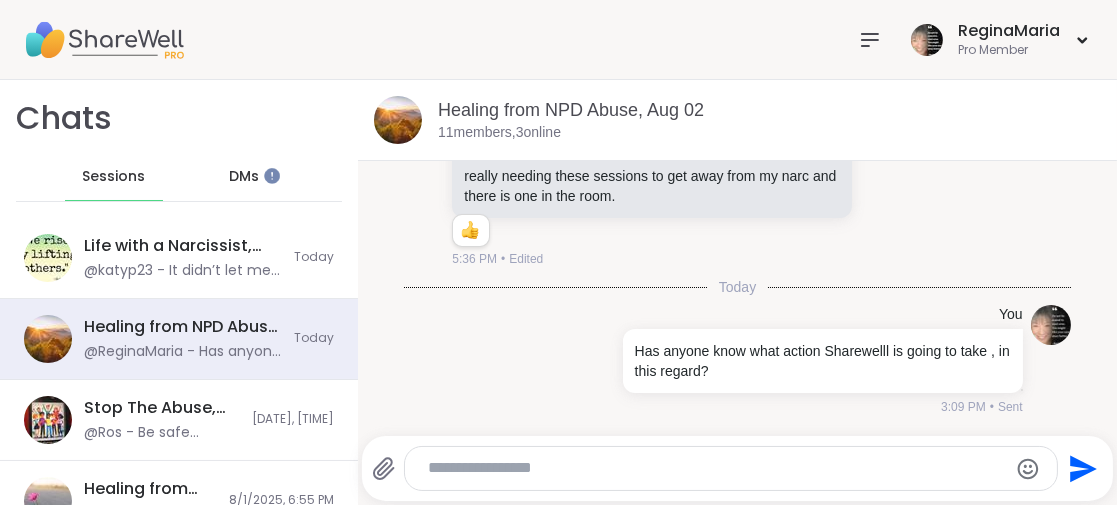 scroll, scrollTop: 3571, scrollLeft: 0, axis: vertical 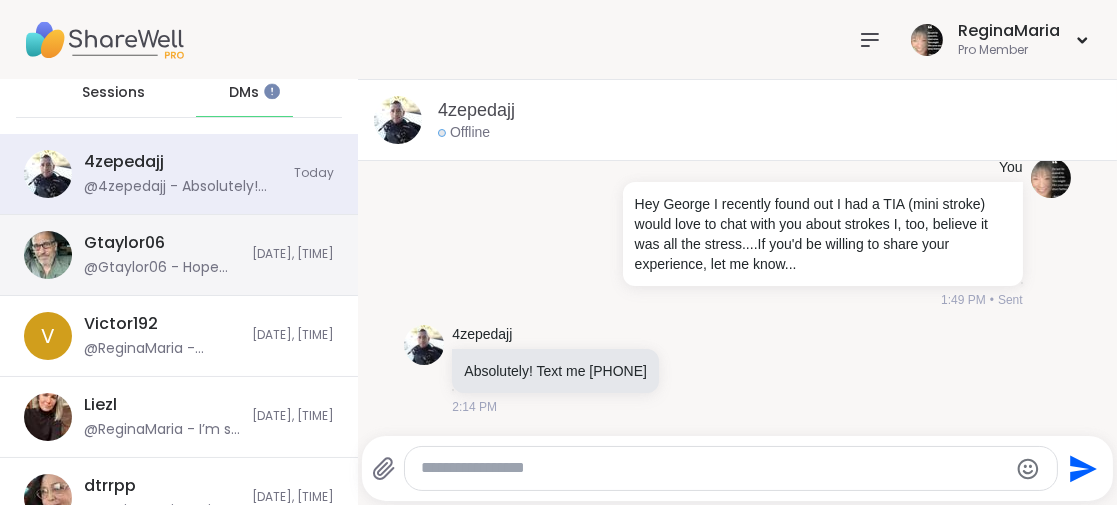 click on "Gtaylor06" at bounding box center (124, 243) 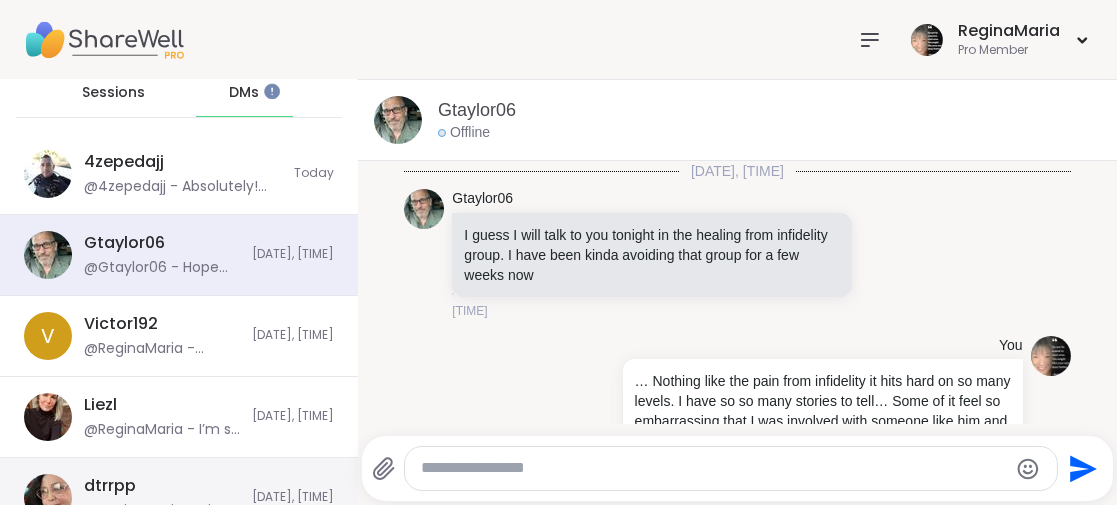 scroll, scrollTop: 4334, scrollLeft: 0, axis: vertical 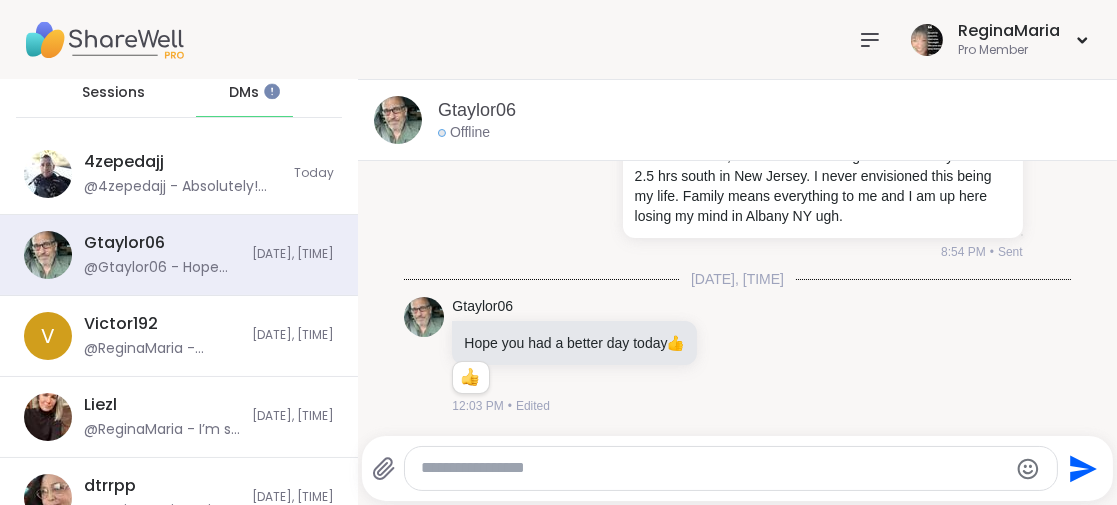 click at bounding box center [731, 468] 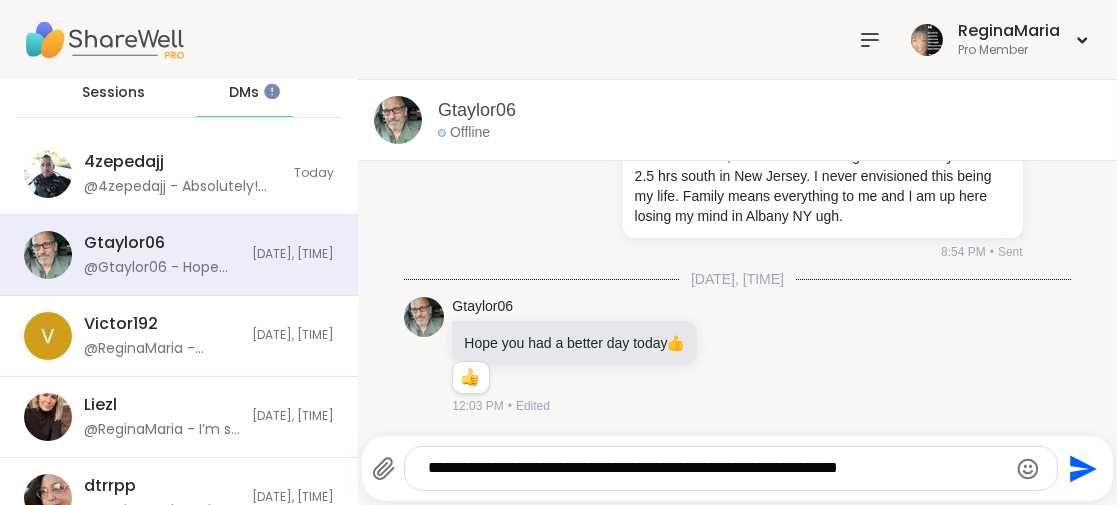type on "**********" 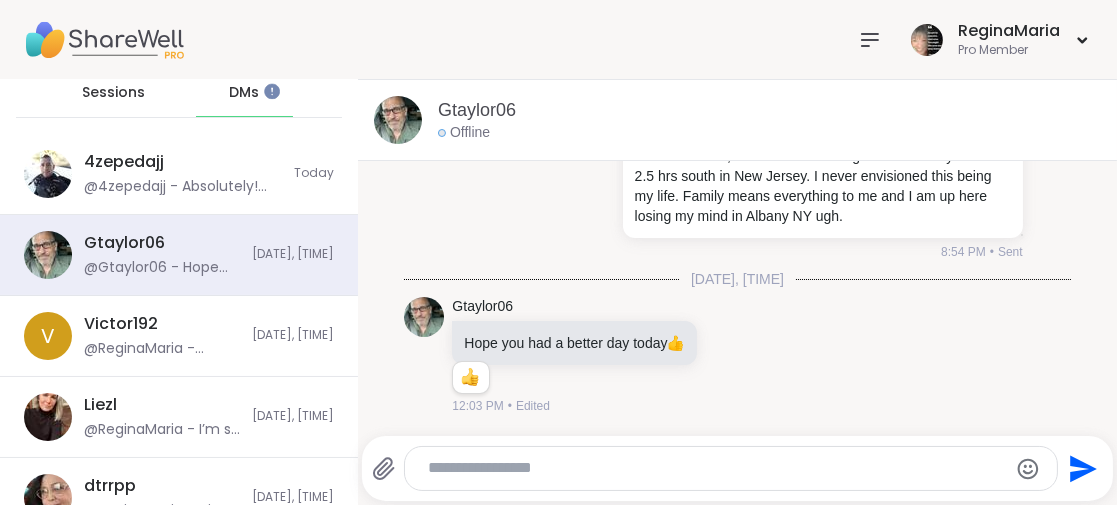 scroll, scrollTop: 4481, scrollLeft: 0, axis: vertical 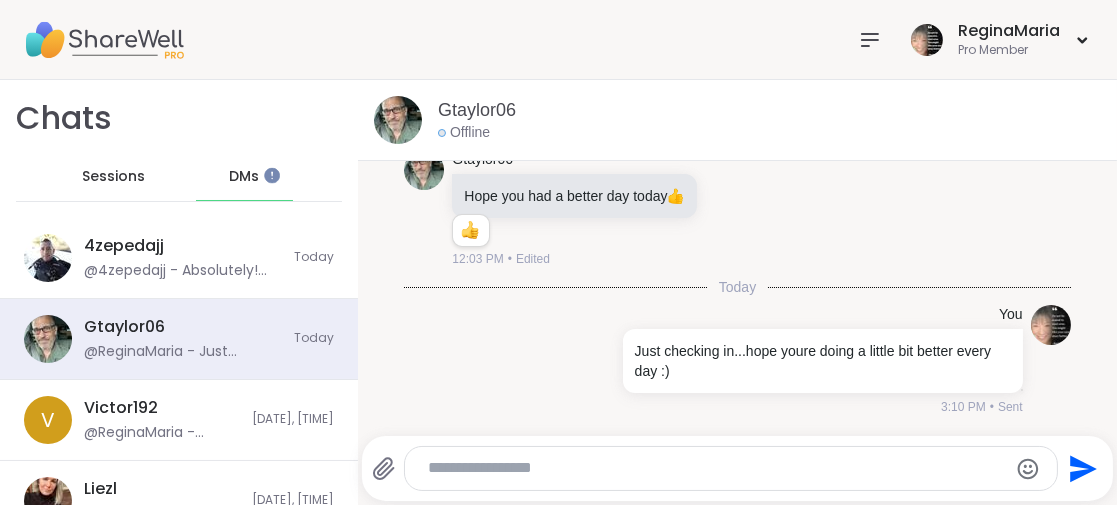 click 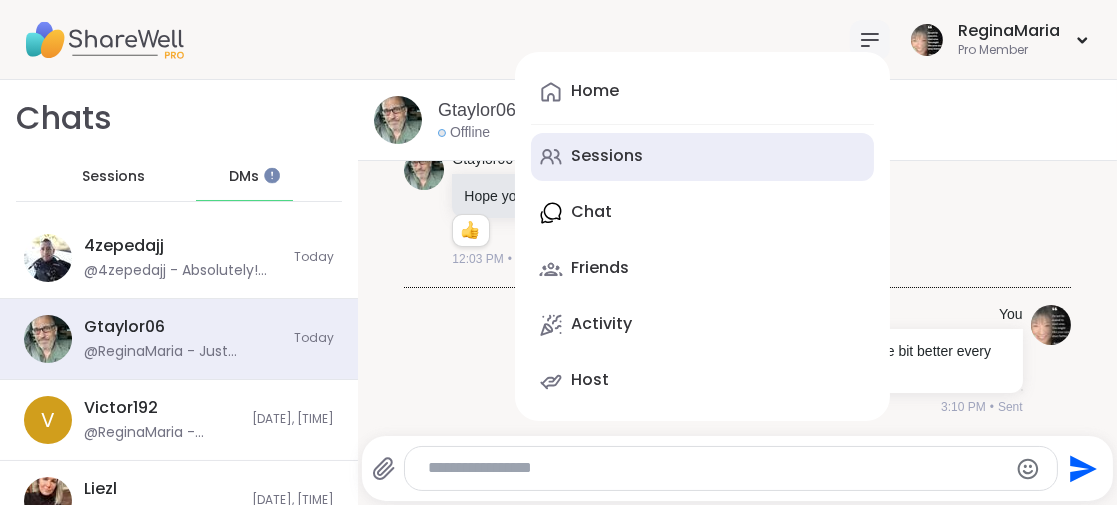 click on "Sessions" at bounding box center [607, 156] 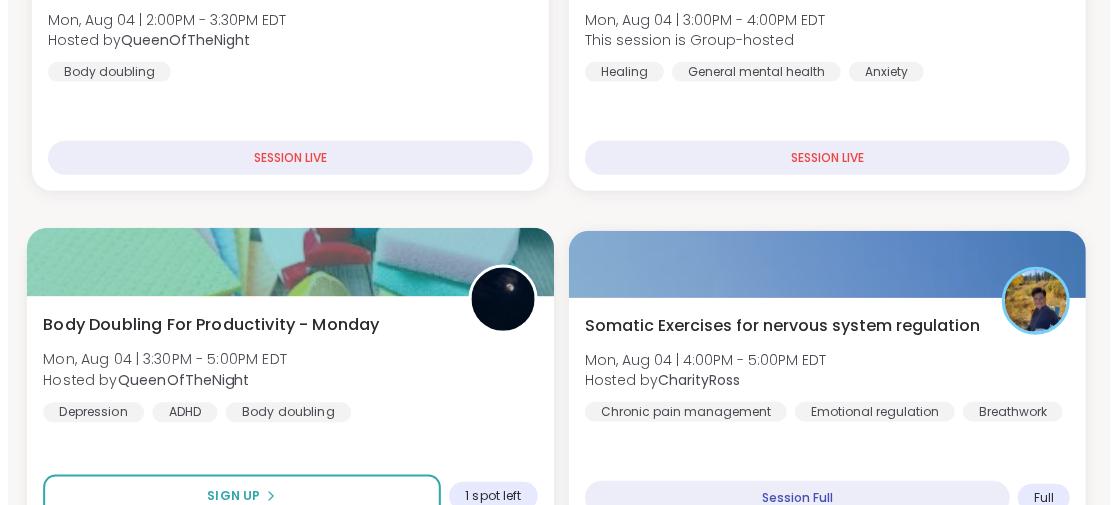 scroll, scrollTop: 600, scrollLeft: 0, axis: vertical 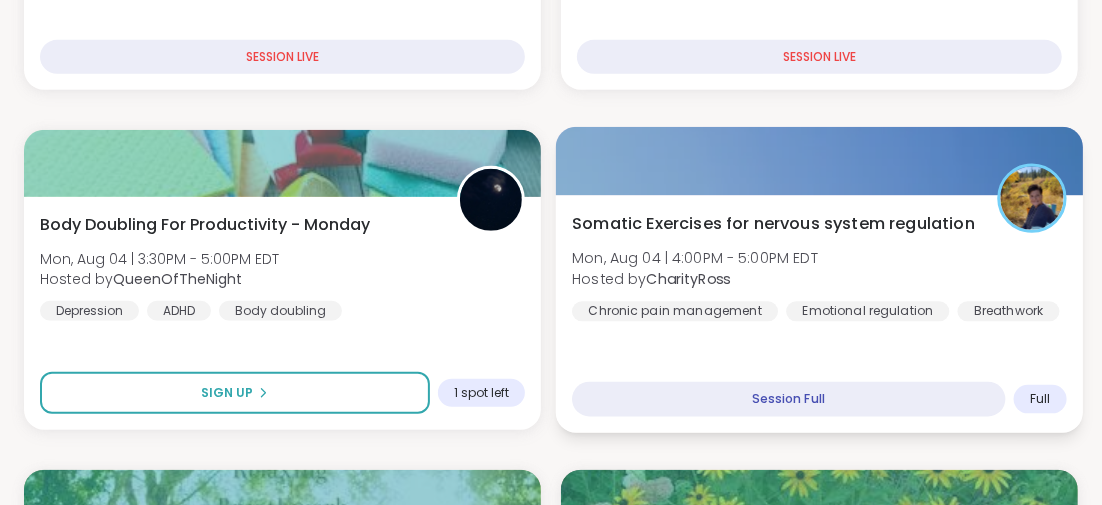click on "Somatic Exercises for nervous system regulation" at bounding box center [773, 223] 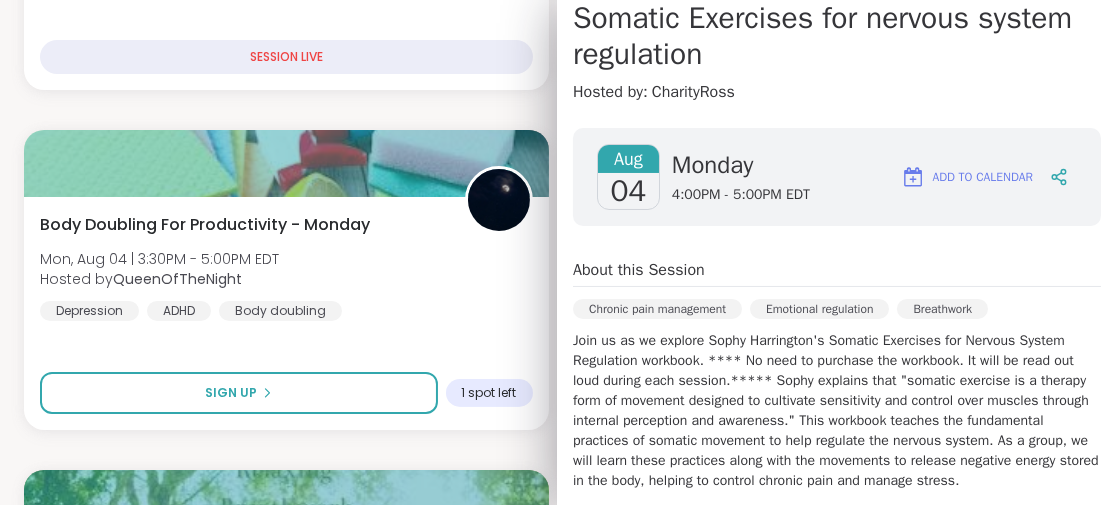 scroll, scrollTop: 99, scrollLeft: 0, axis: vertical 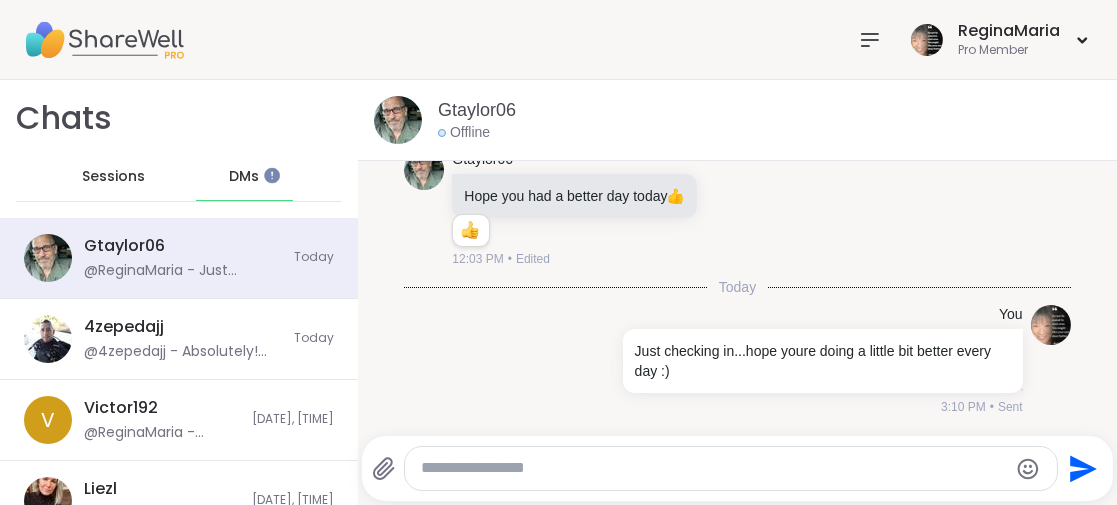 click 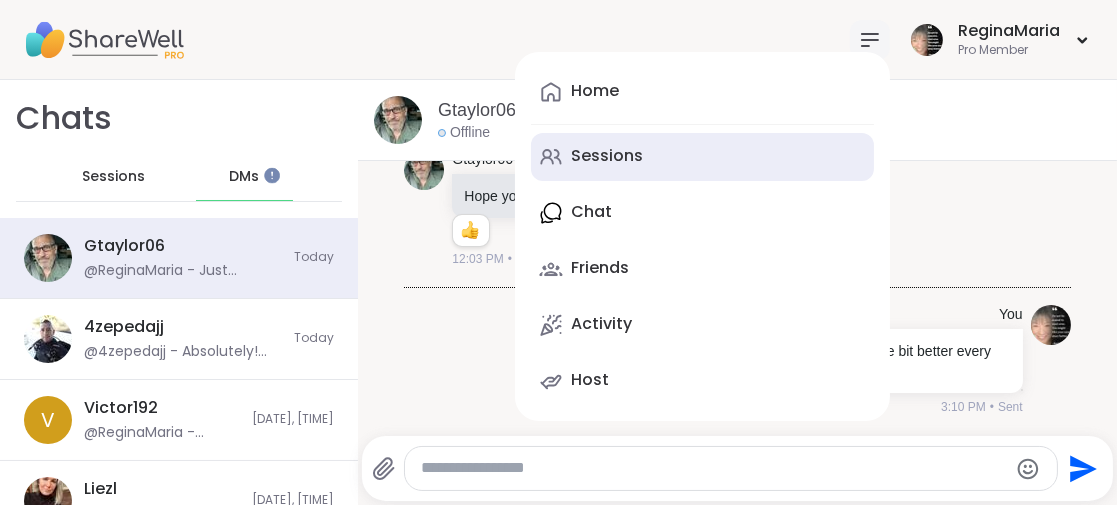 click on "Sessions" at bounding box center [607, 156] 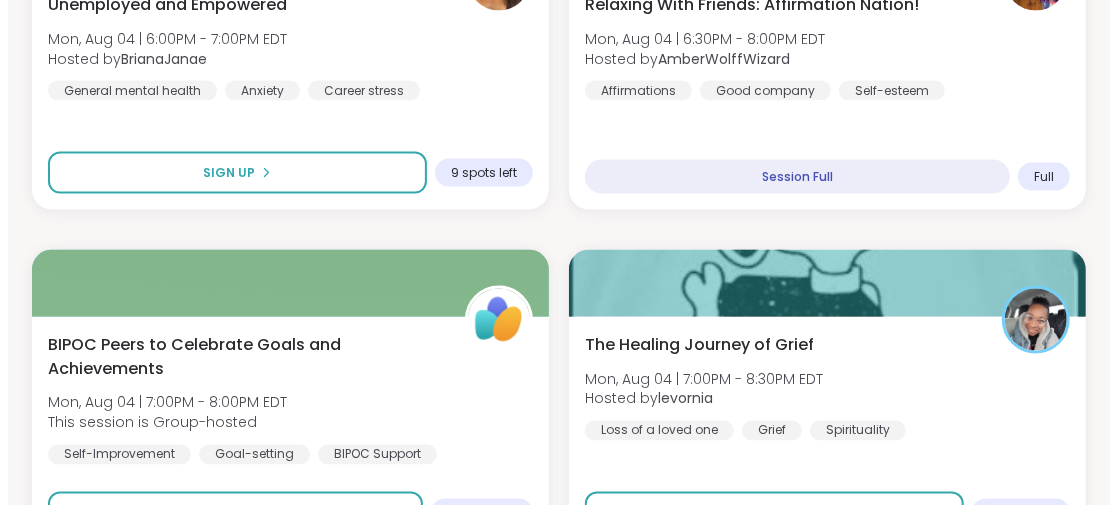 scroll, scrollTop: 1600, scrollLeft: 0, axis: vertical 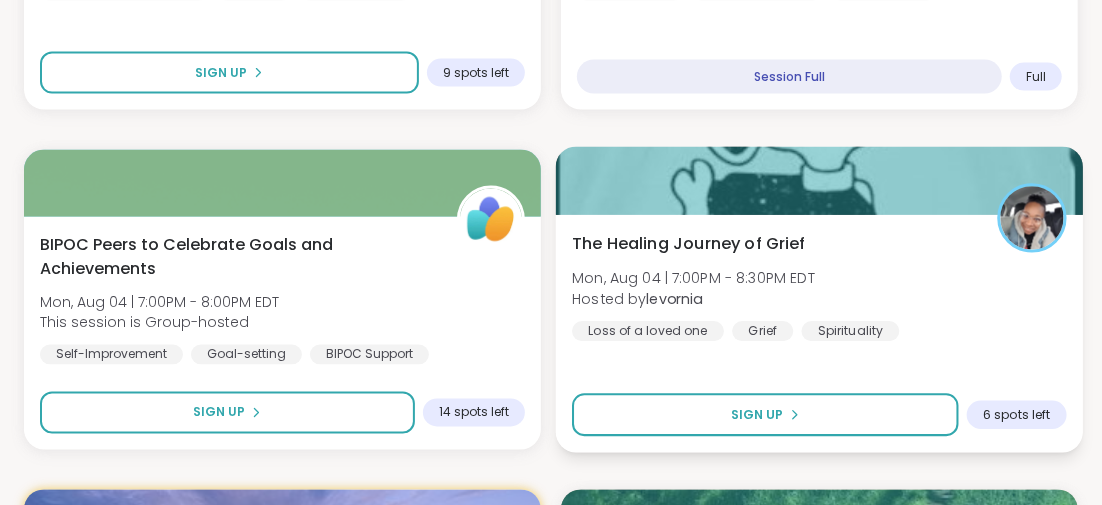 click on "The Healing Journey of Grief" at bounding box center [689, 243] 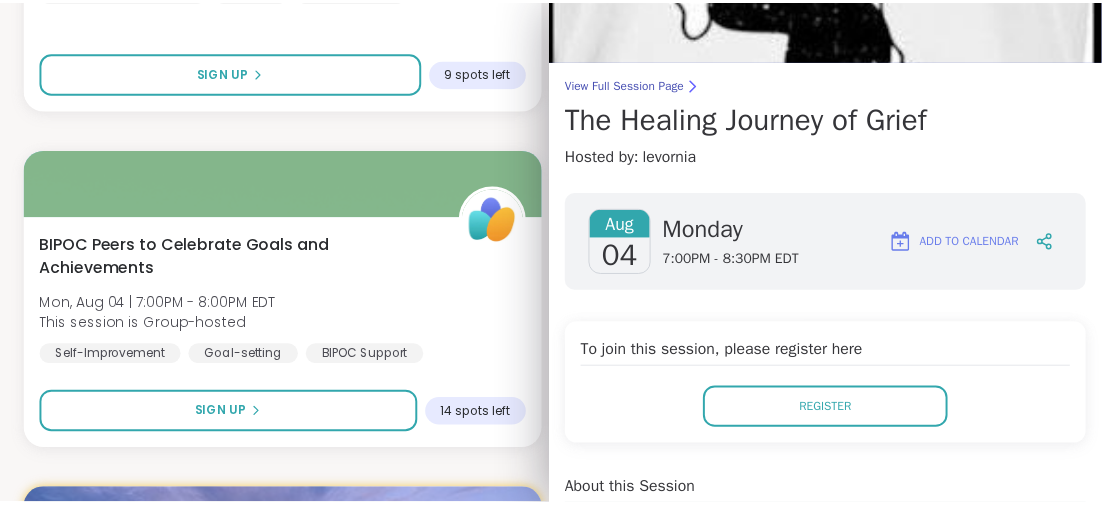 scroll, scrollTop: 0, scrollLeft: 0, axis: both 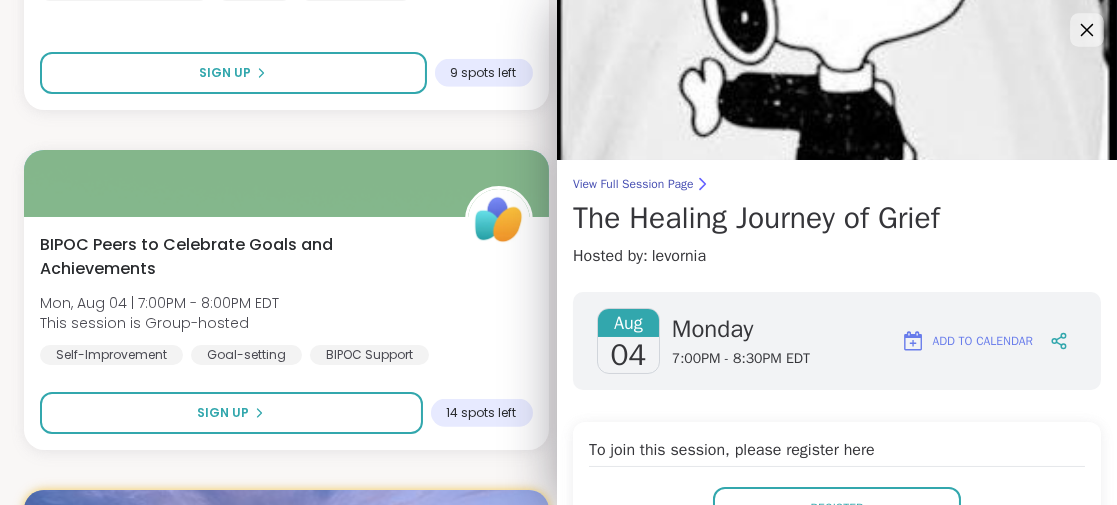 click 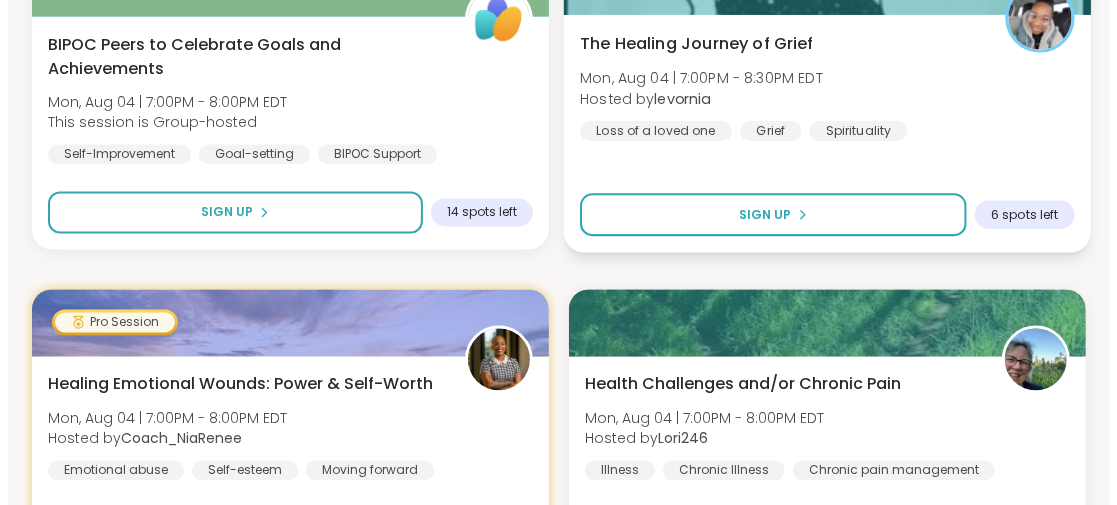 scroll, scrollTop: 1900, scrollLeft: 0, axis: vertical 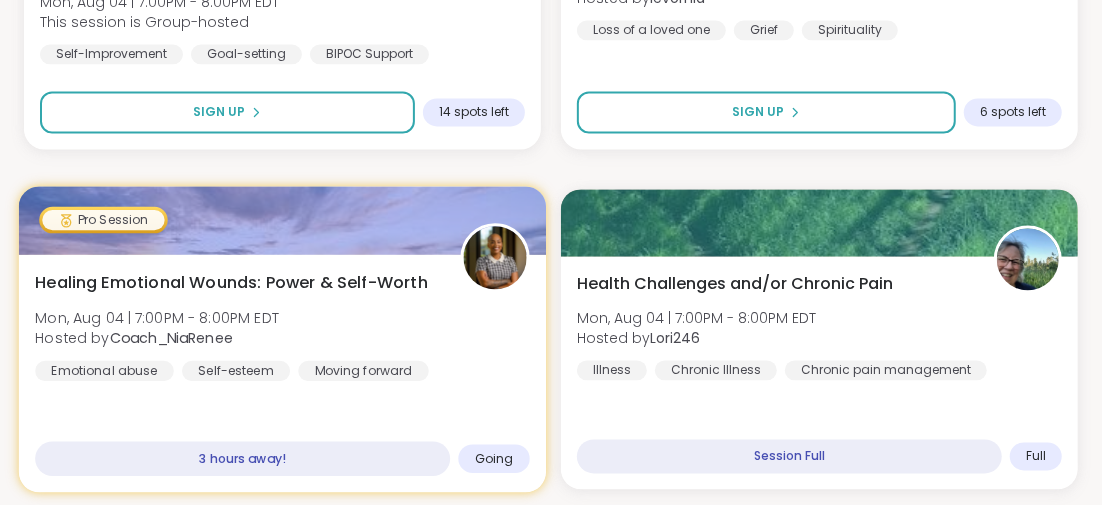 click on "Healing Emotional Wounds: Power & Self-Worth" at bounding box center [231, 283] 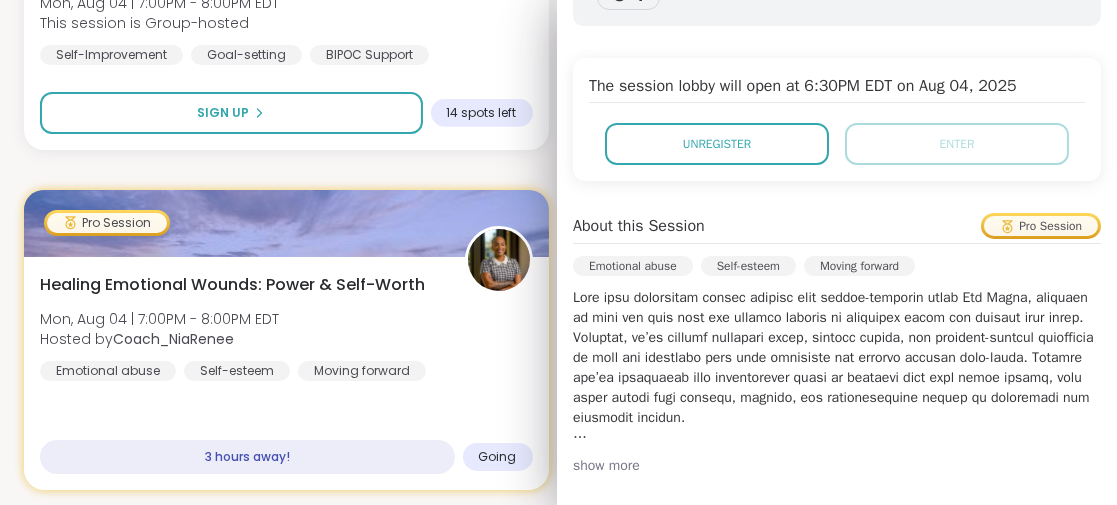 scroll, scrollTop: 499, scrollLeft: 0, axis: vertical 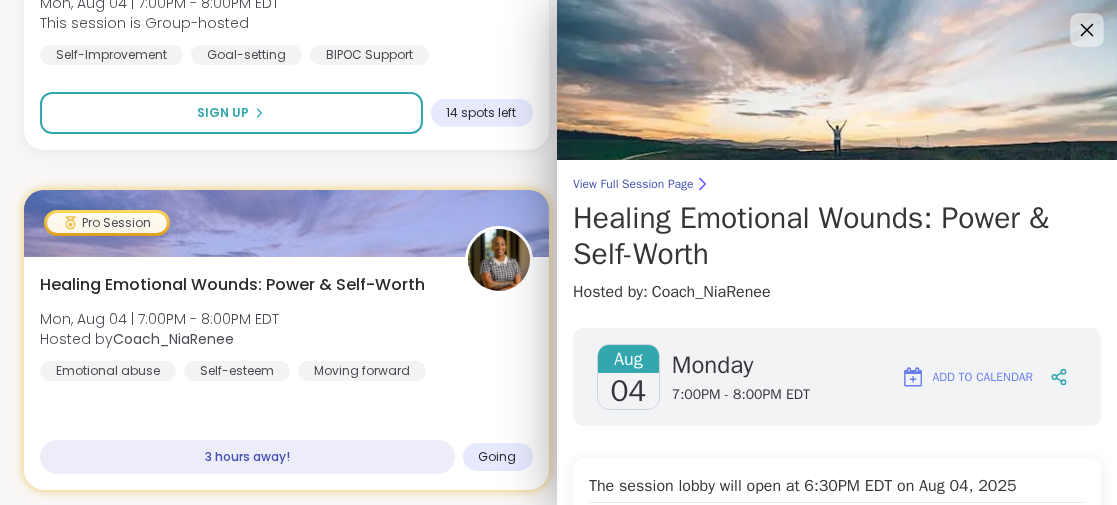 click 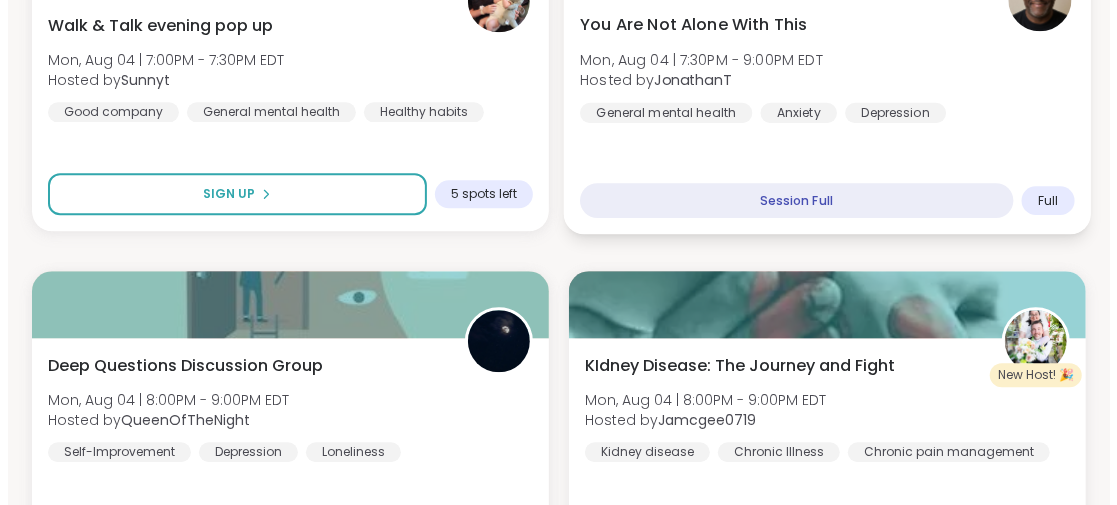 scroll, scrollTop: 2600, scrollLeft: 0, axis: vertical 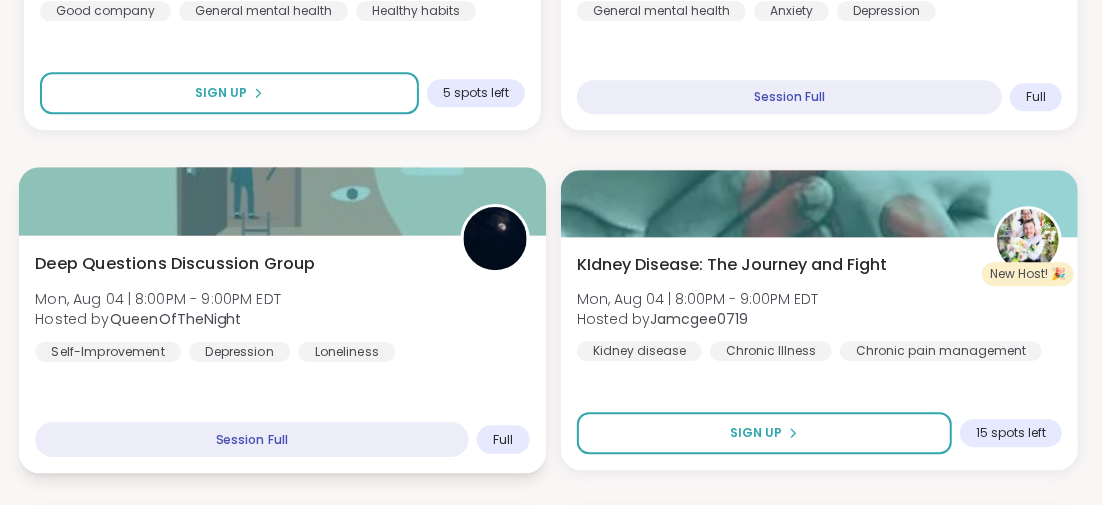click on "Deep Questions Discussion Group" at bounding box center (175, 263) 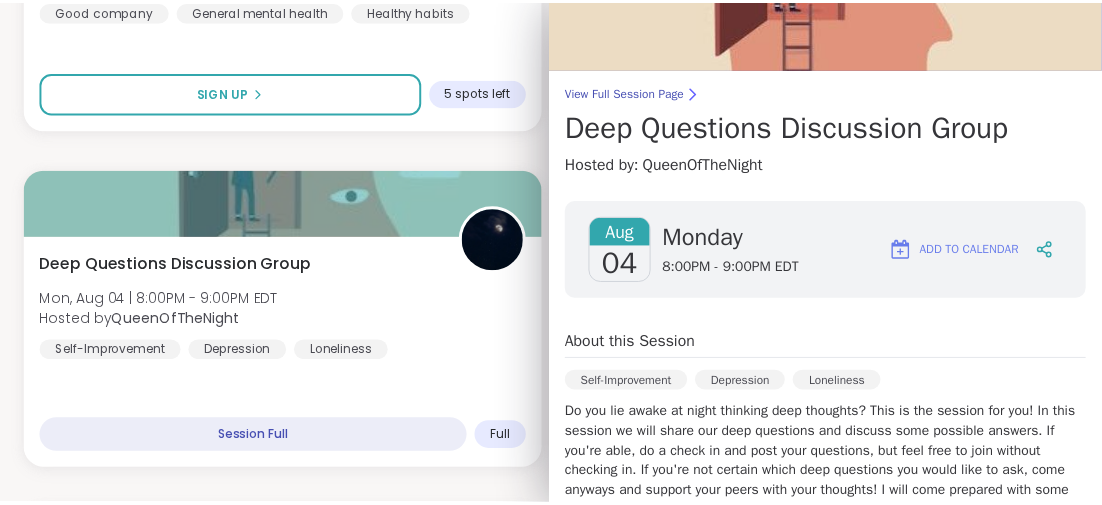 scroll, scrollTop: 0, scrollLeft: 0, axis: both 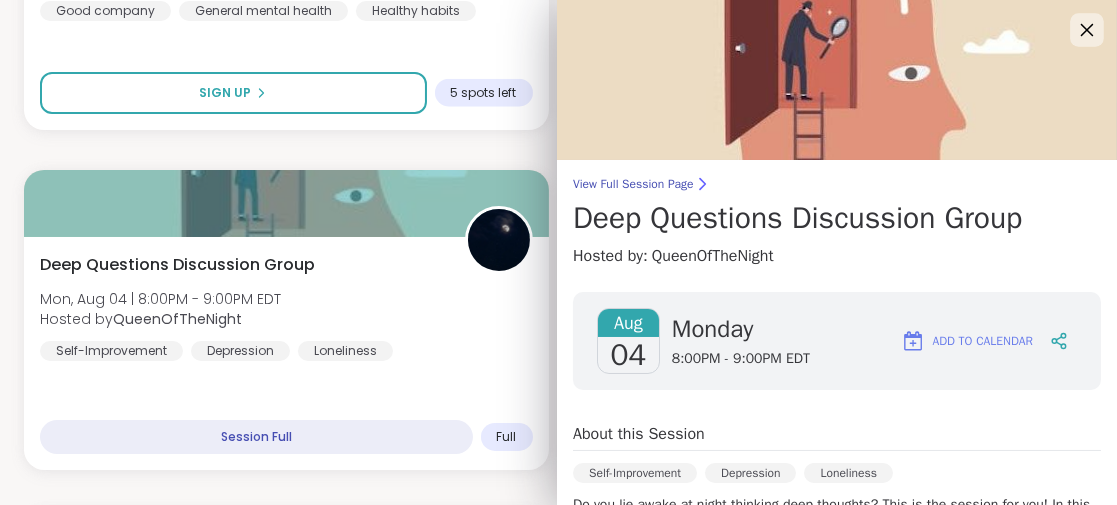 click 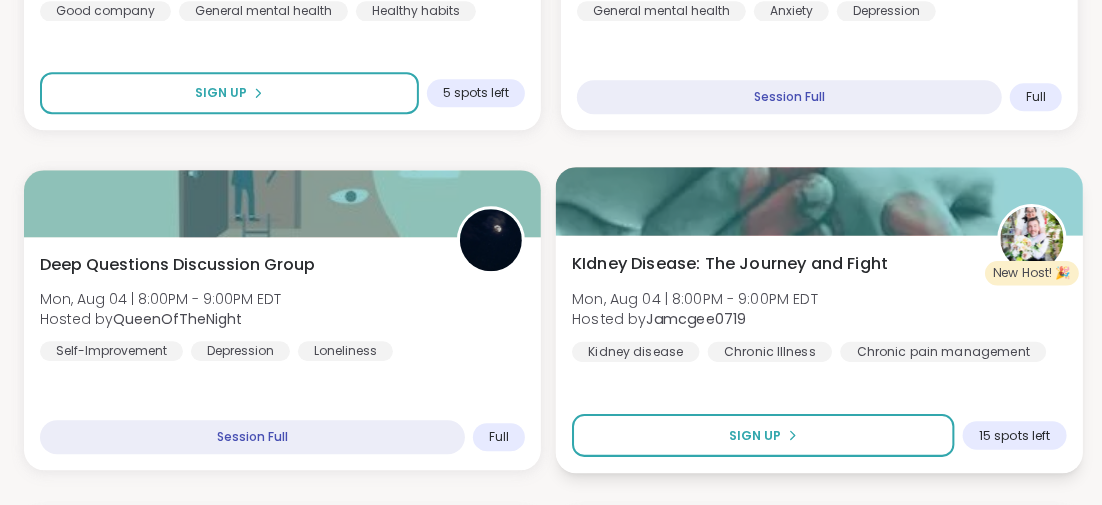 scroll, scrollTop: 2800, scrollLeft: 0, axis: vertical 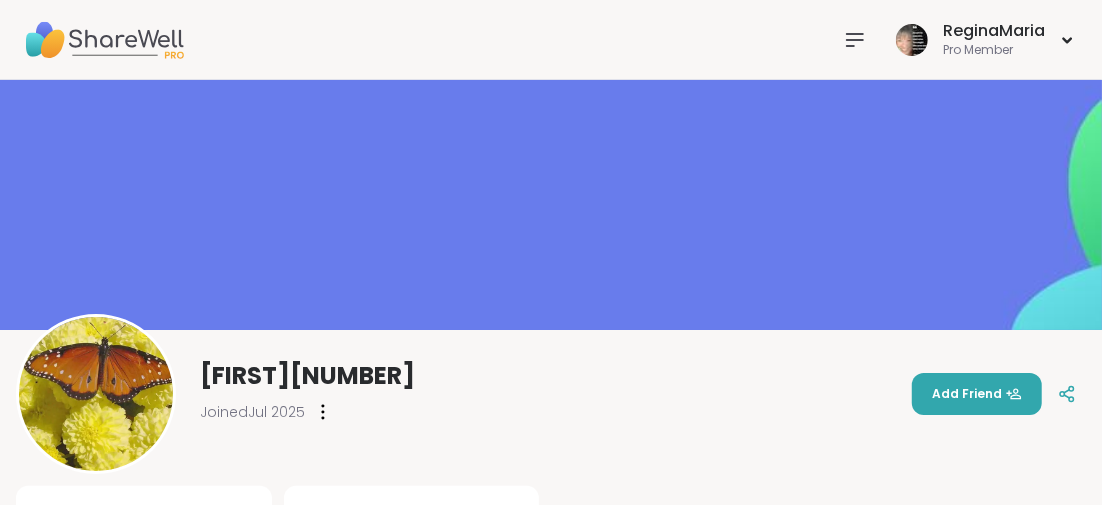 click 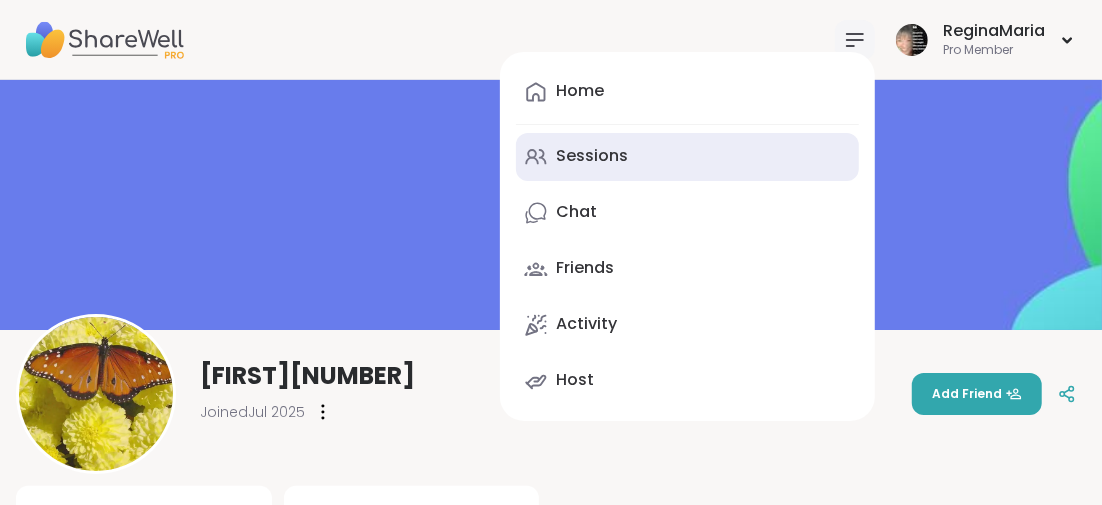 click on "Sessions" at bounding box center [592, 156] 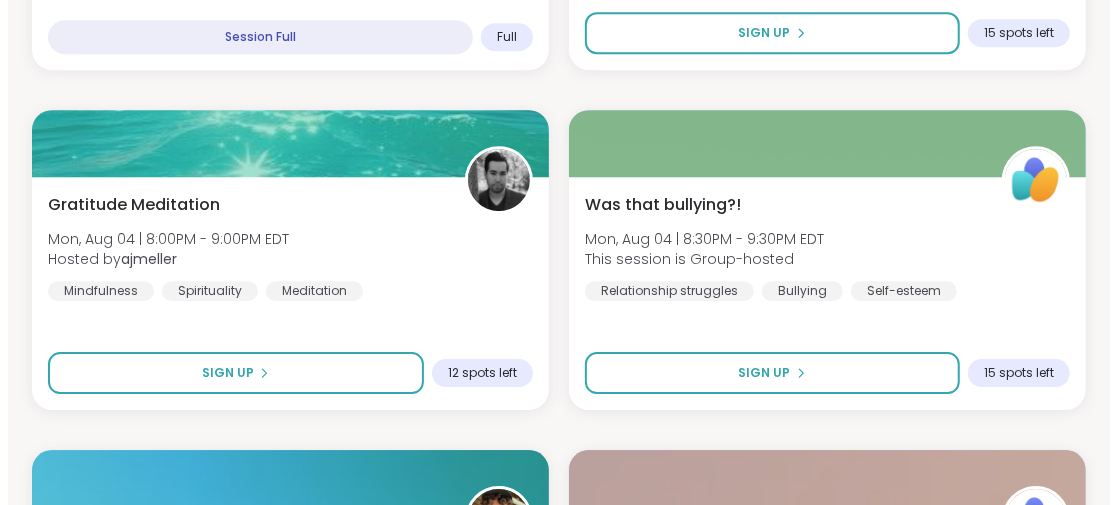 scroll, scrollTop: 3100, scrollLeft: 0, axis: vertical 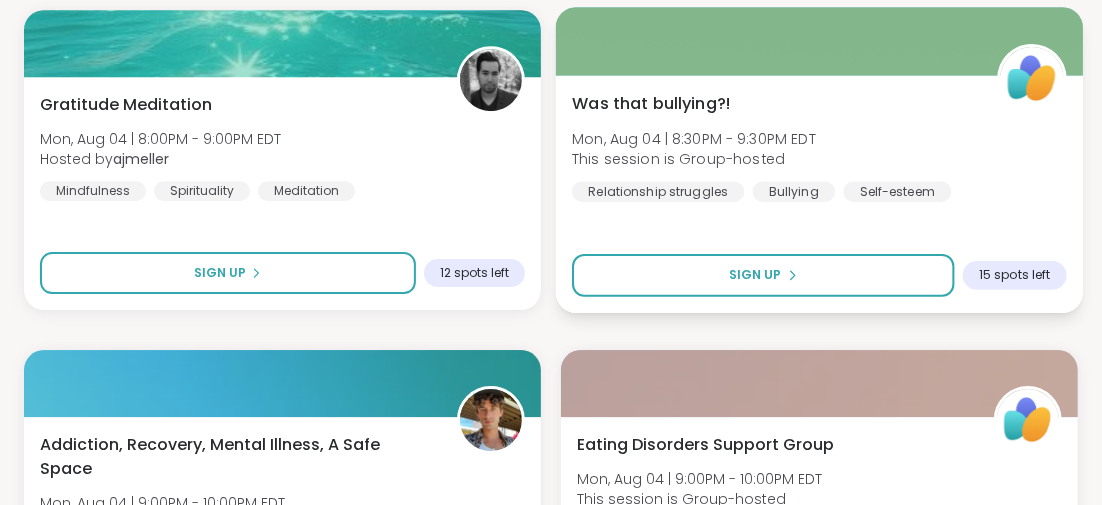 click on "Was that bullying?!" at bounding box center (651, 103) 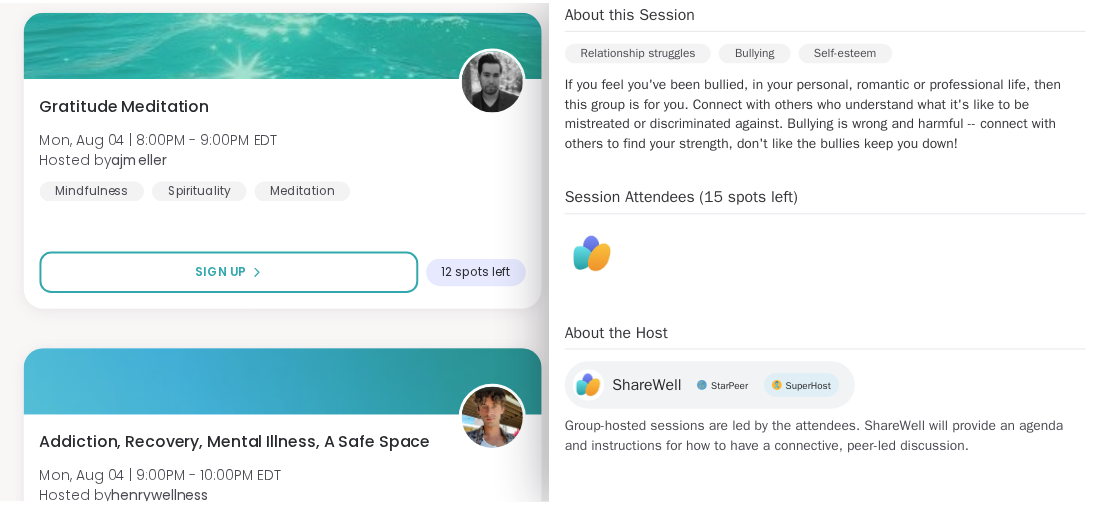 scroll, scrollTop: 0, scrollLeft: 0, axis: both 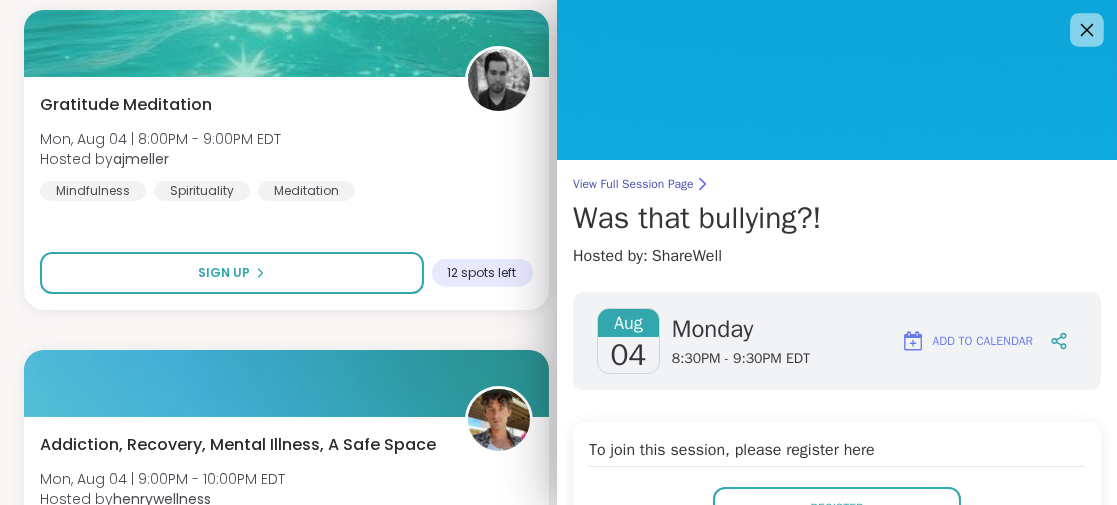 click 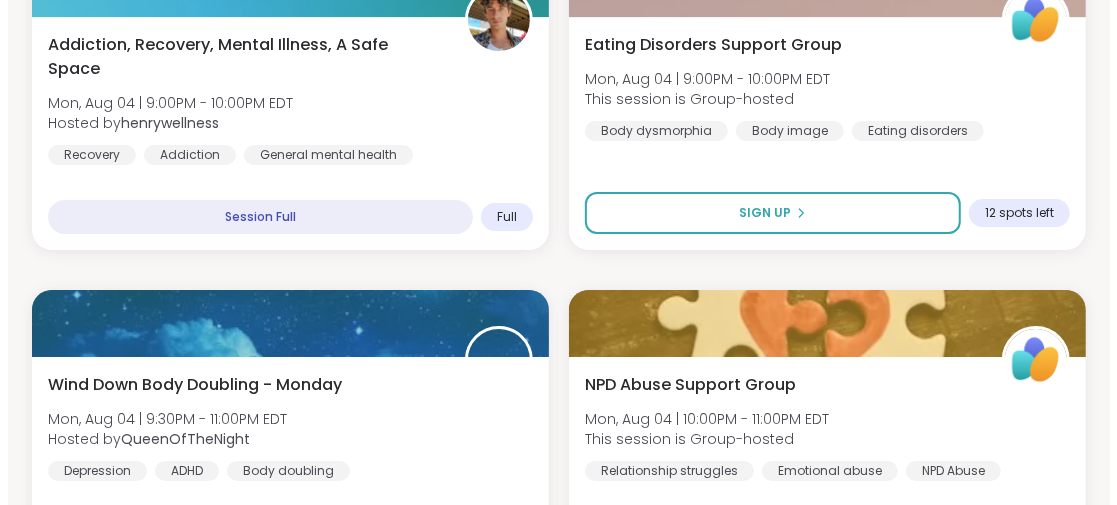 scroll, scrollTop: 3600, scrollLeft: 0, axis: vertical 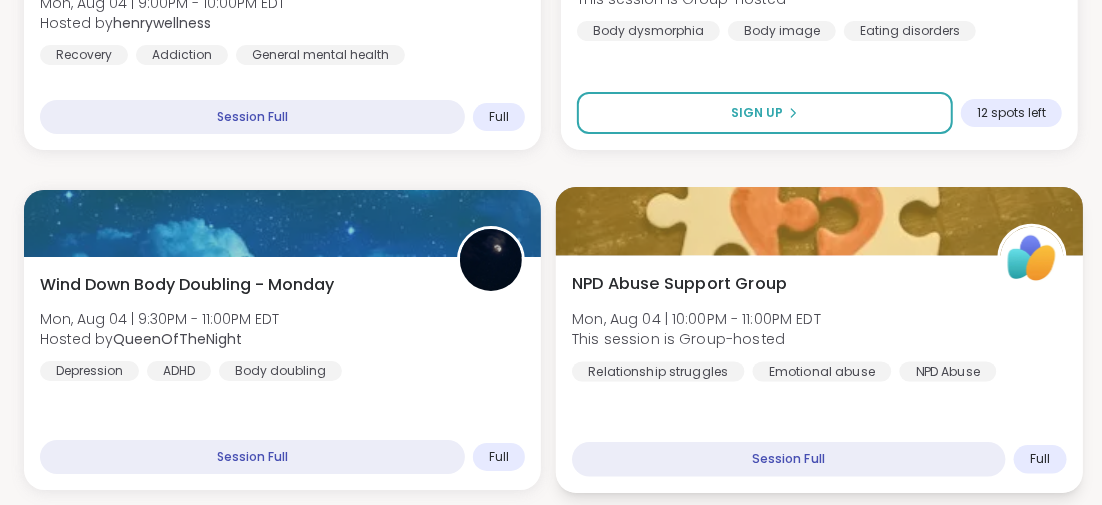 click on "NPD Abuse Support Group" at bounding box center (679, 283) 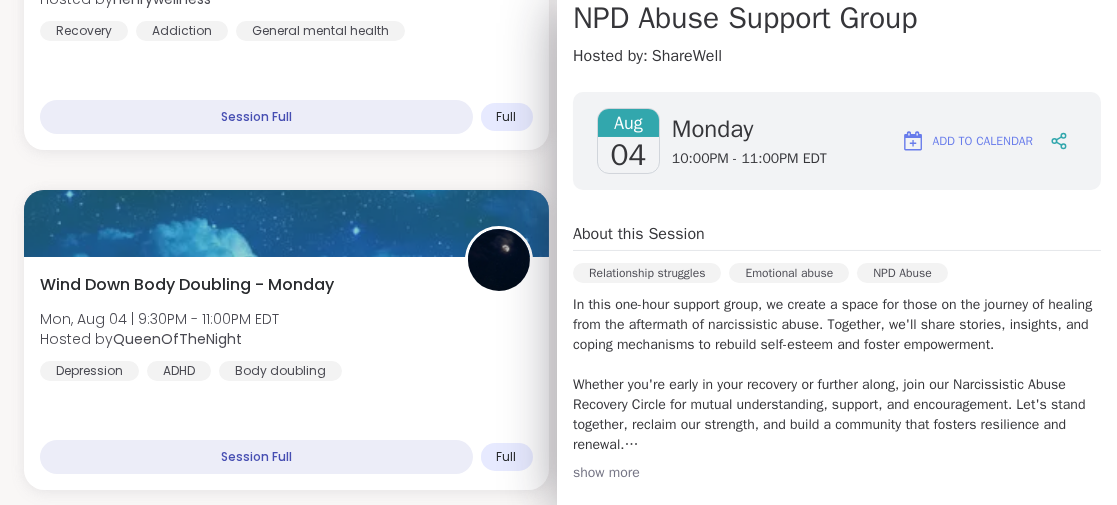 scroll, scrollTop: 400, scrollLeft: 0, axis: vertical 